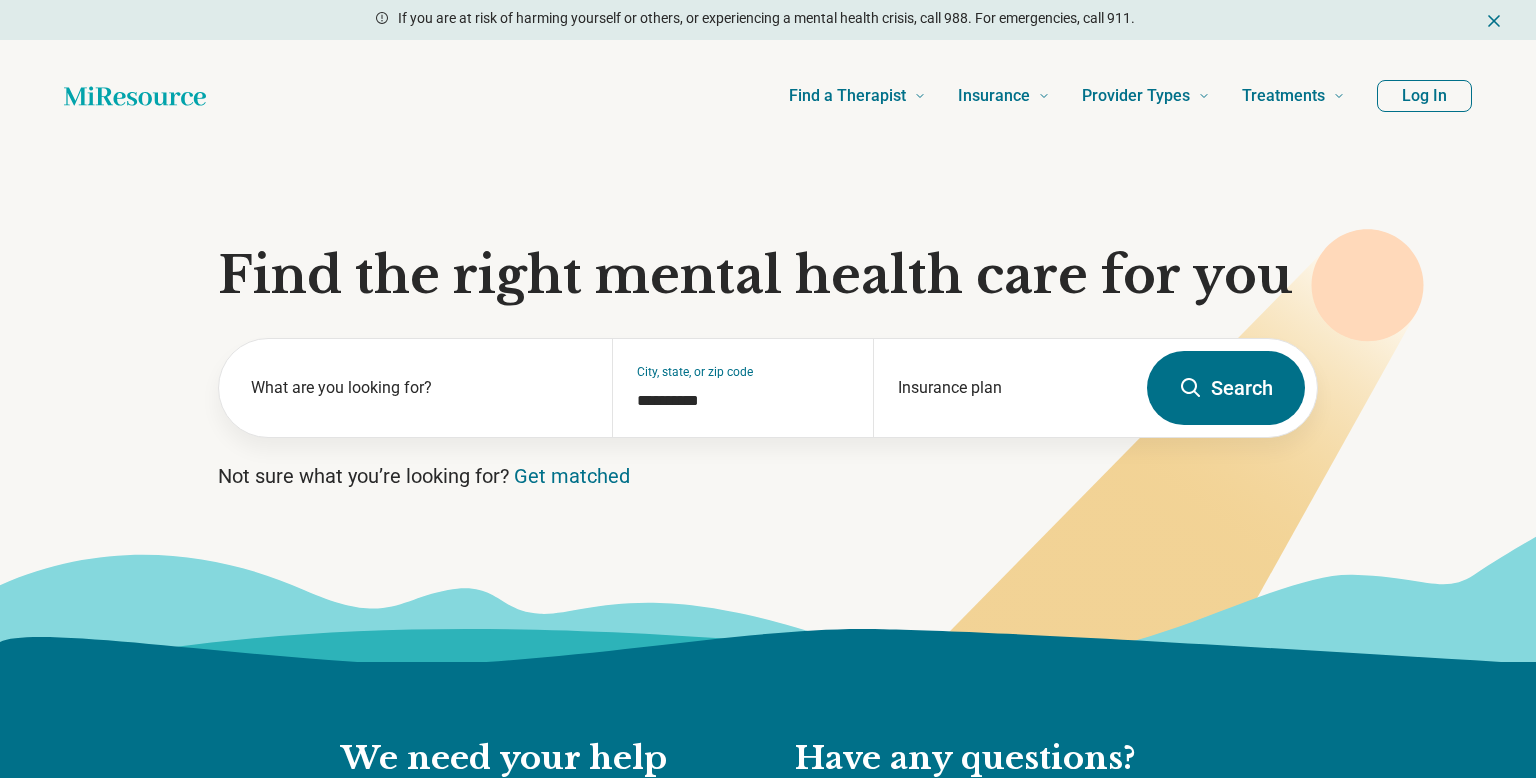scroll, scrollTop: 0, scrollLeft: 0, axis: both 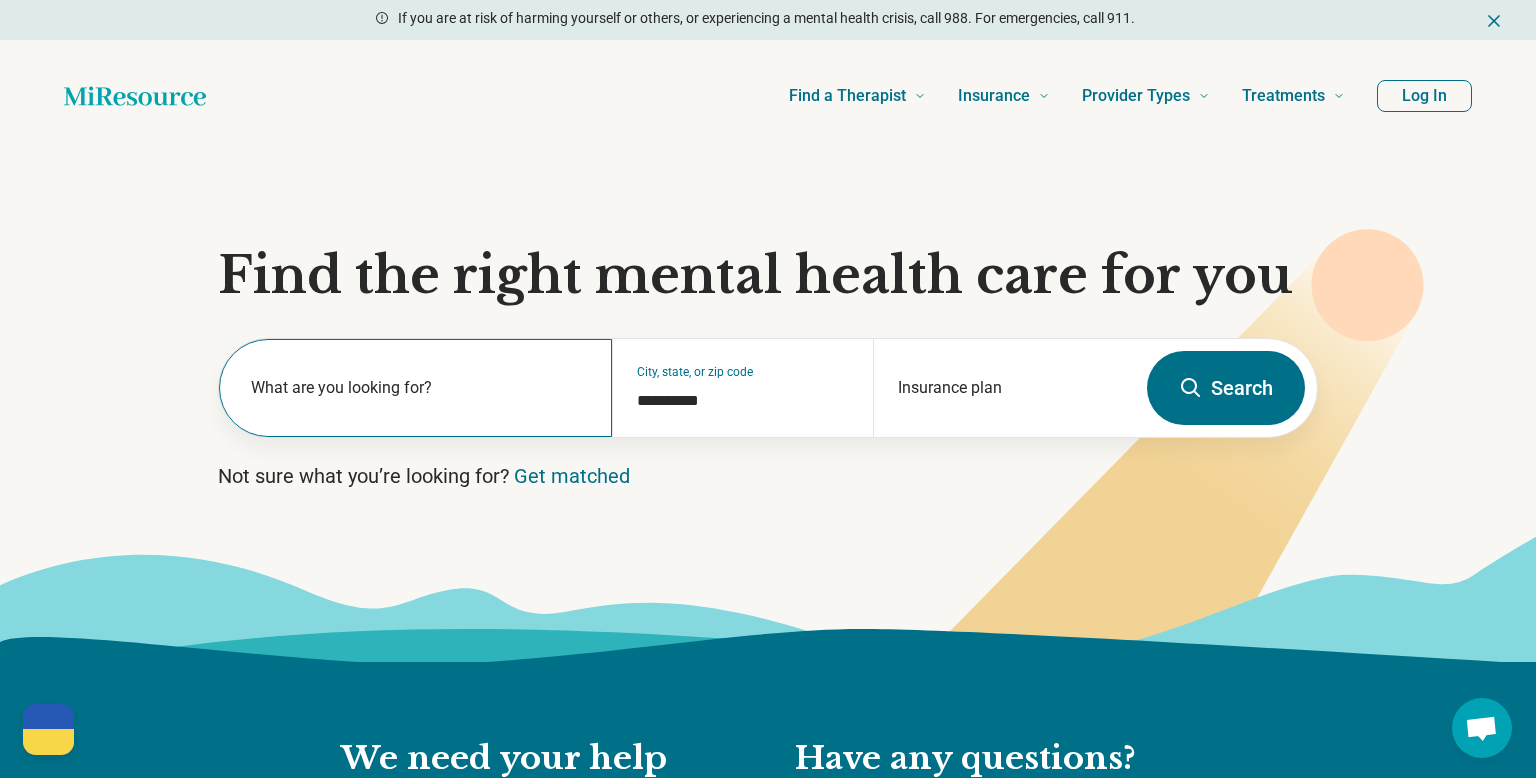 click on "What are you looking for?" at bounding box center (415, 388) 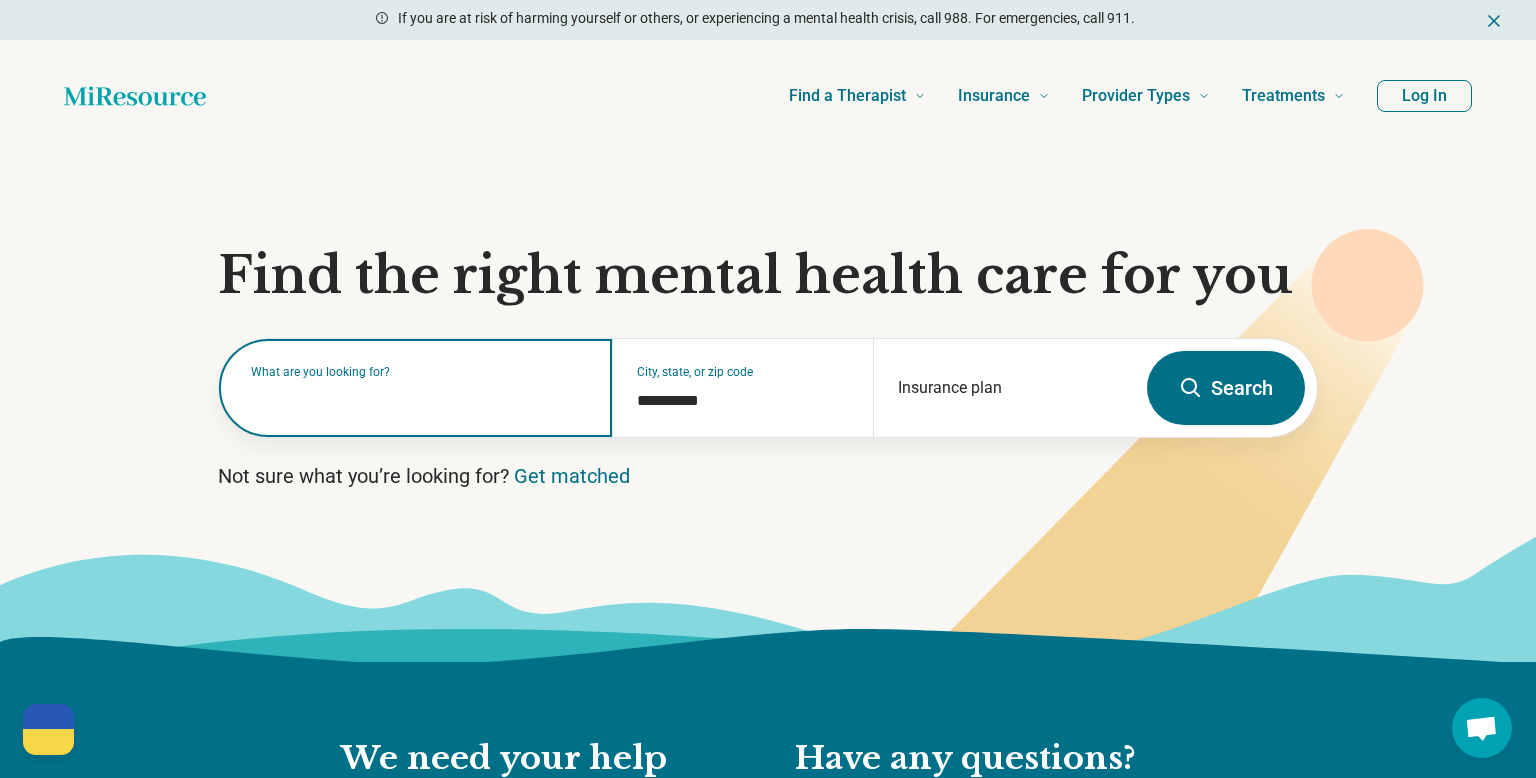 paste on "**********" 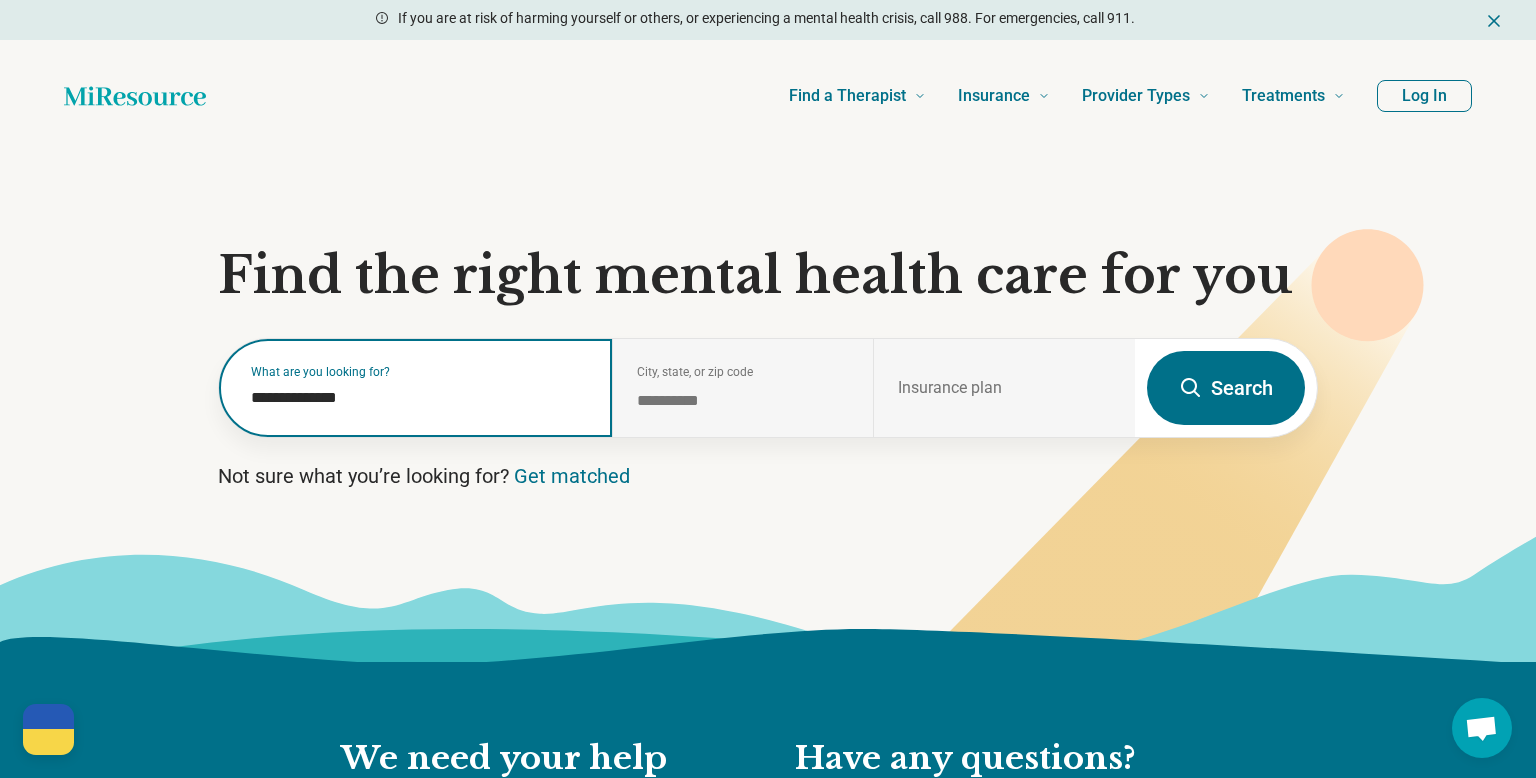 type on "**********" 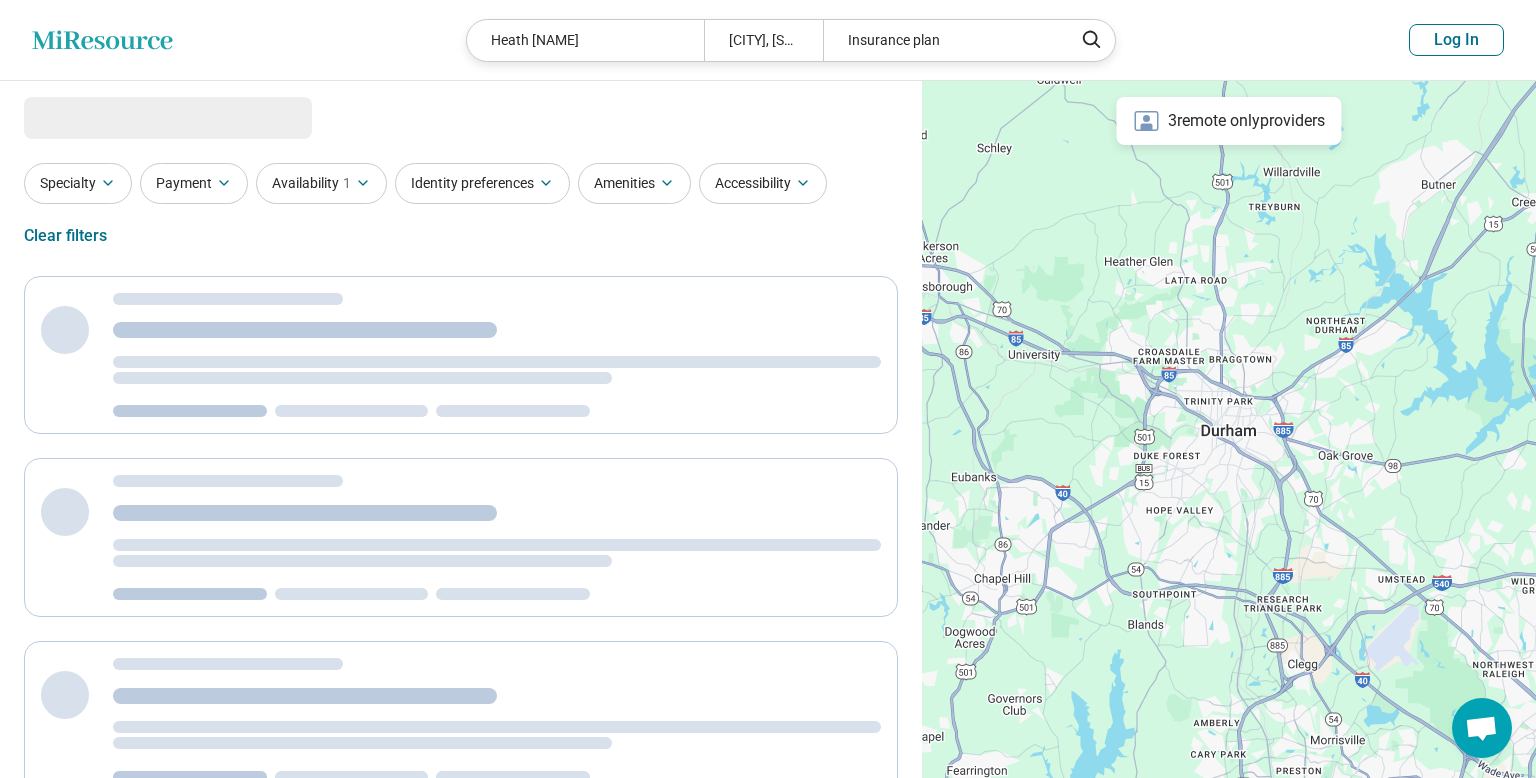 select on "***" 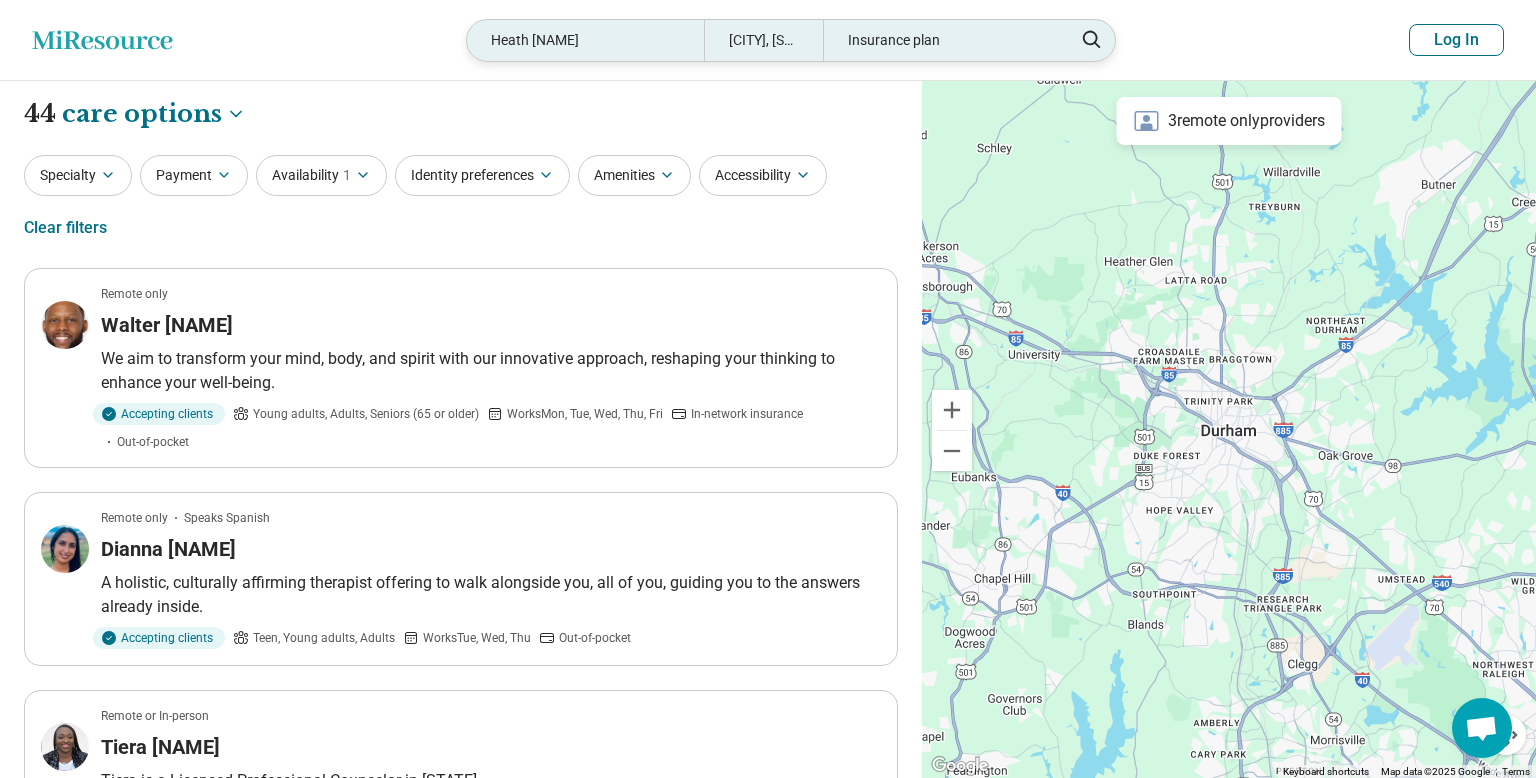click on "Insurance plan" at bounding box center [941, 40] 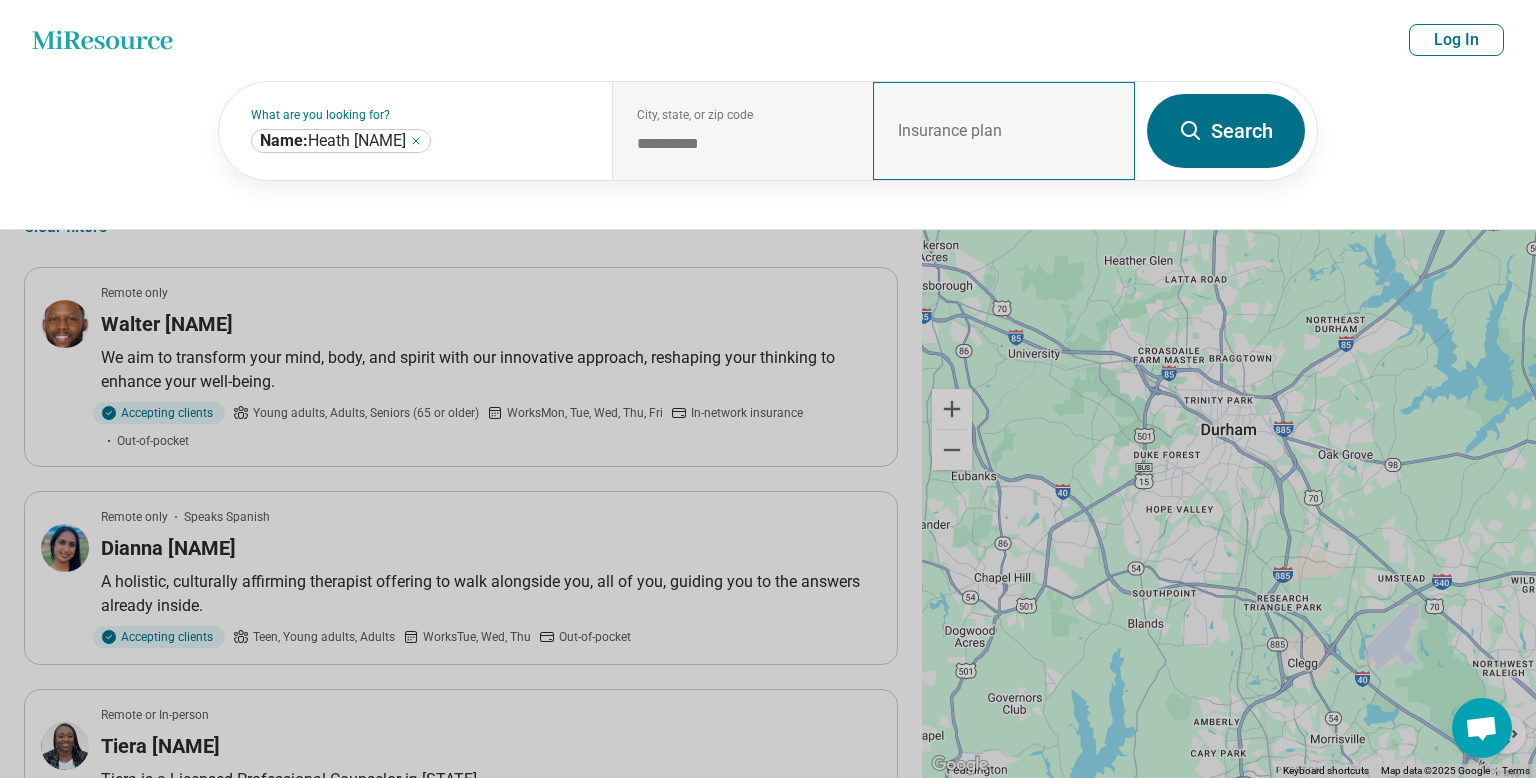click on "Insurance plan" at bounding box center (1004, 131) 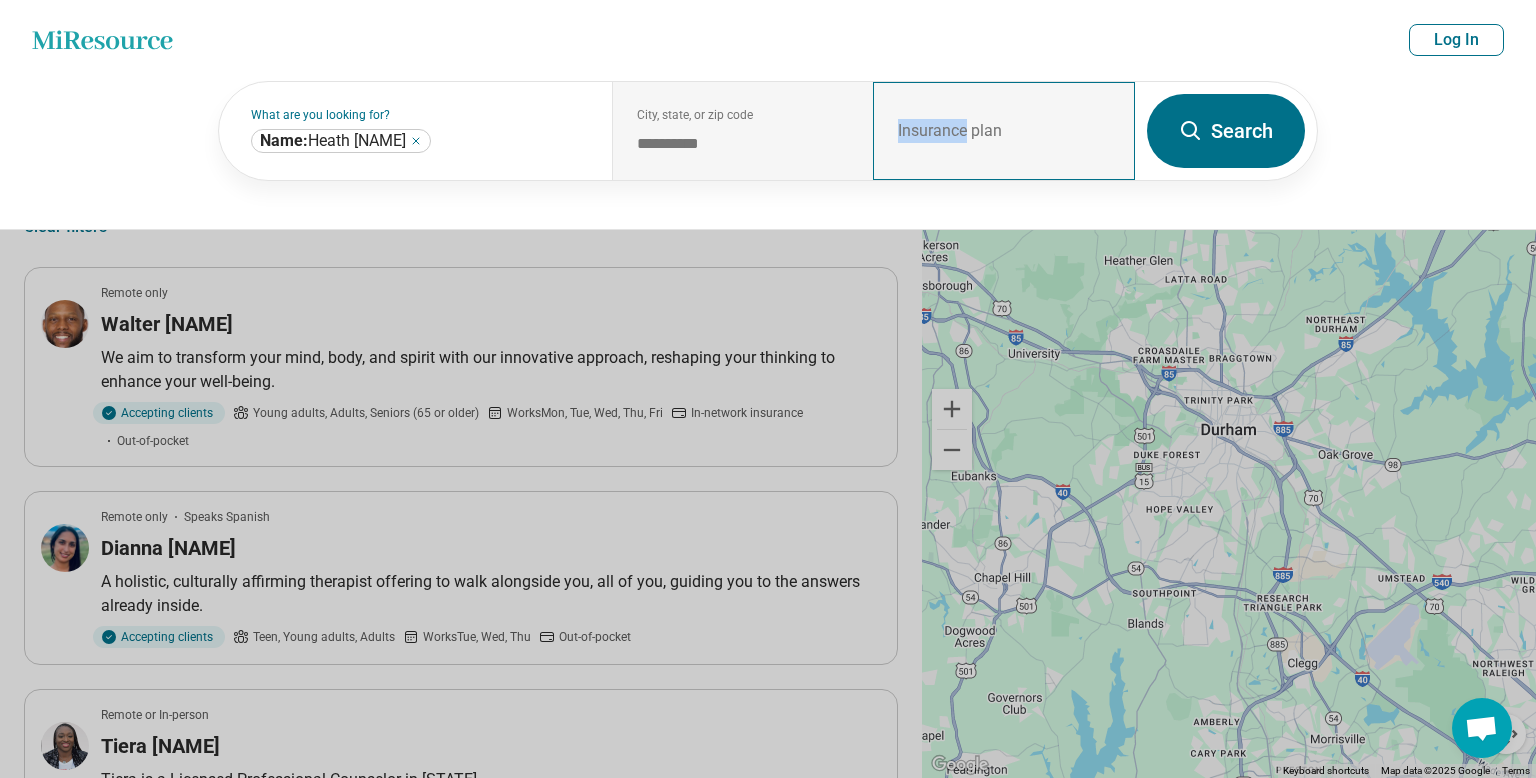 click on "Insurance plan" at bounding box center [1004, 131] 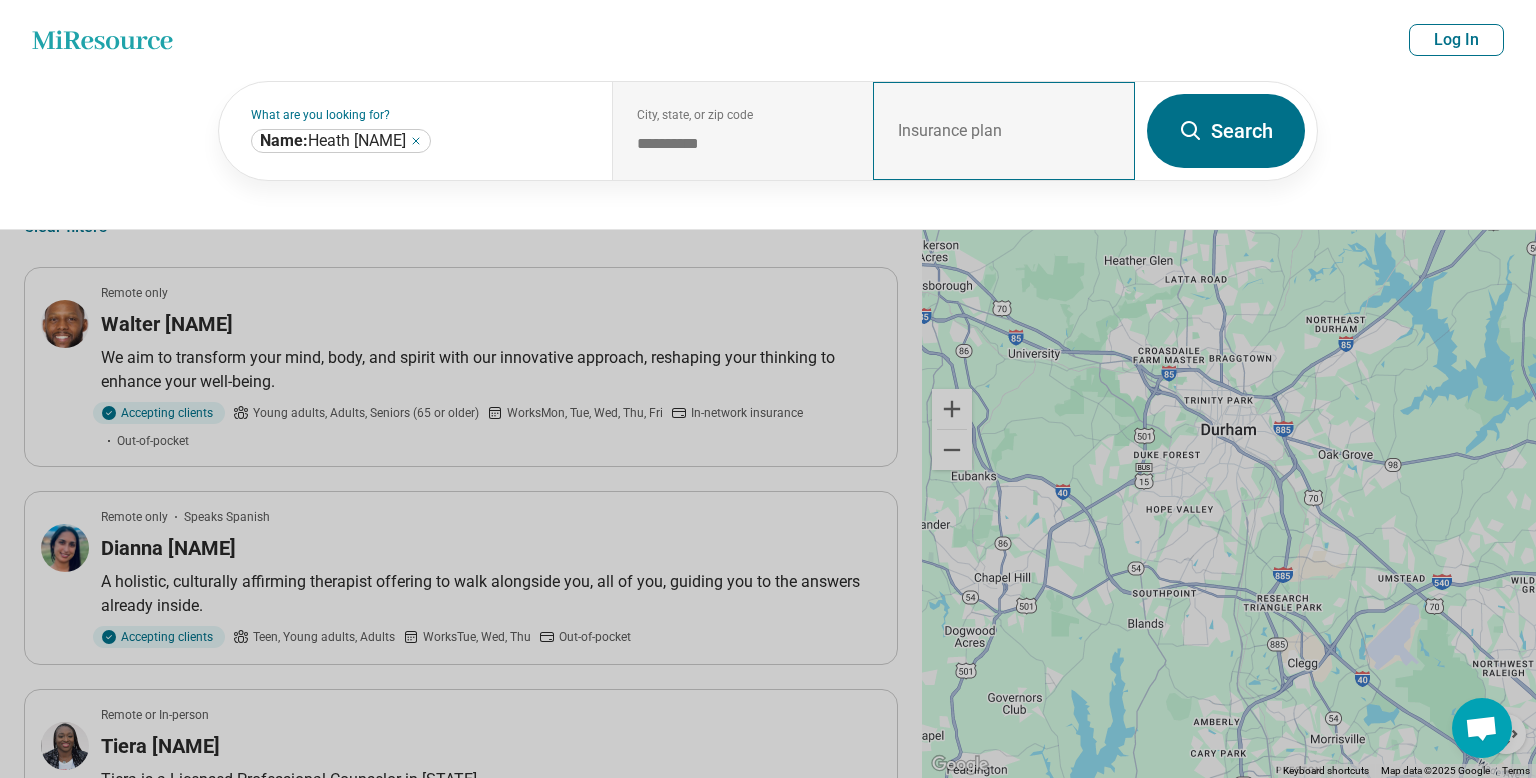 click on "Insurance plan" at bounding box center [1004, 131] 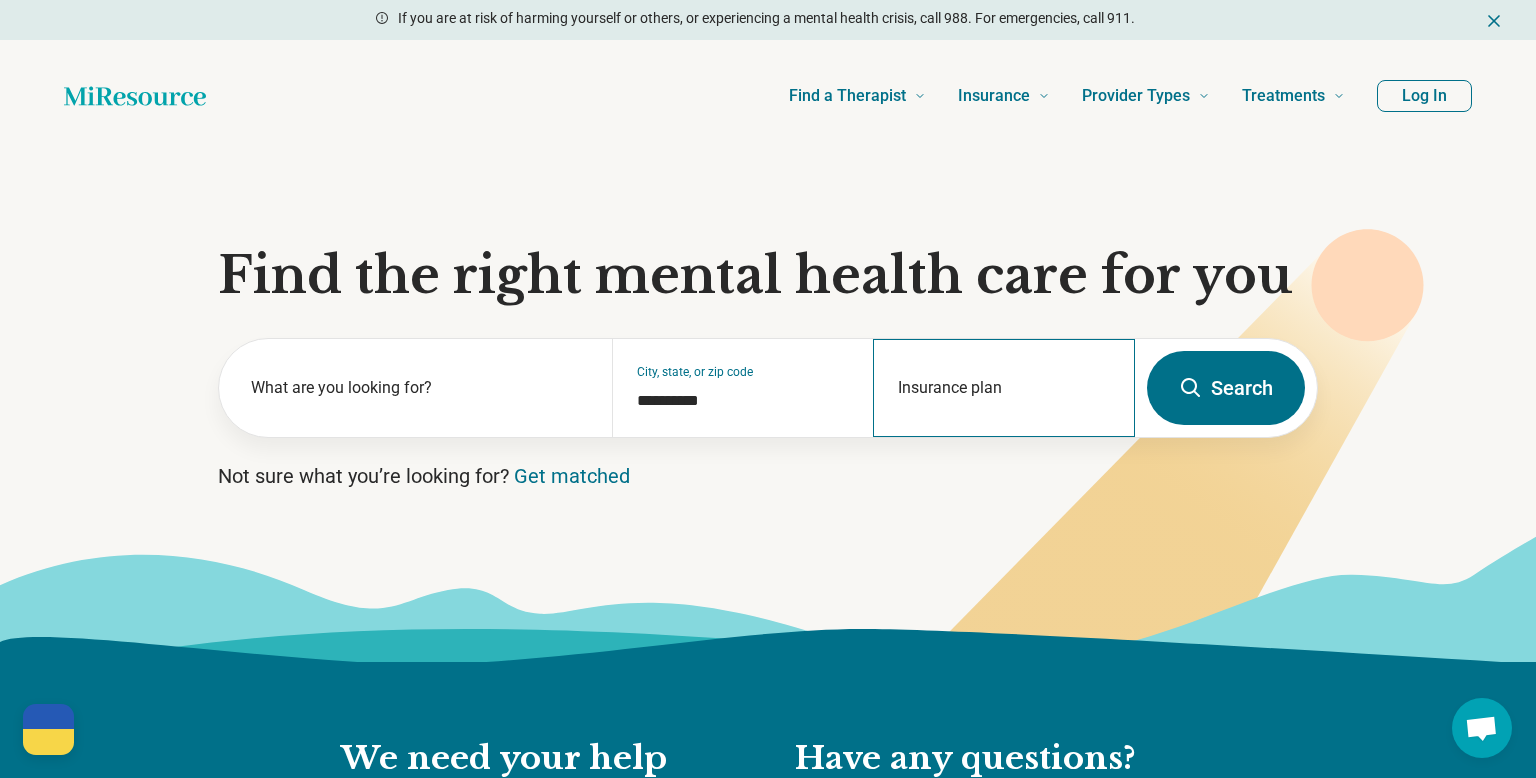 click on "Insurance plan" at bounding box center (1004, 388) 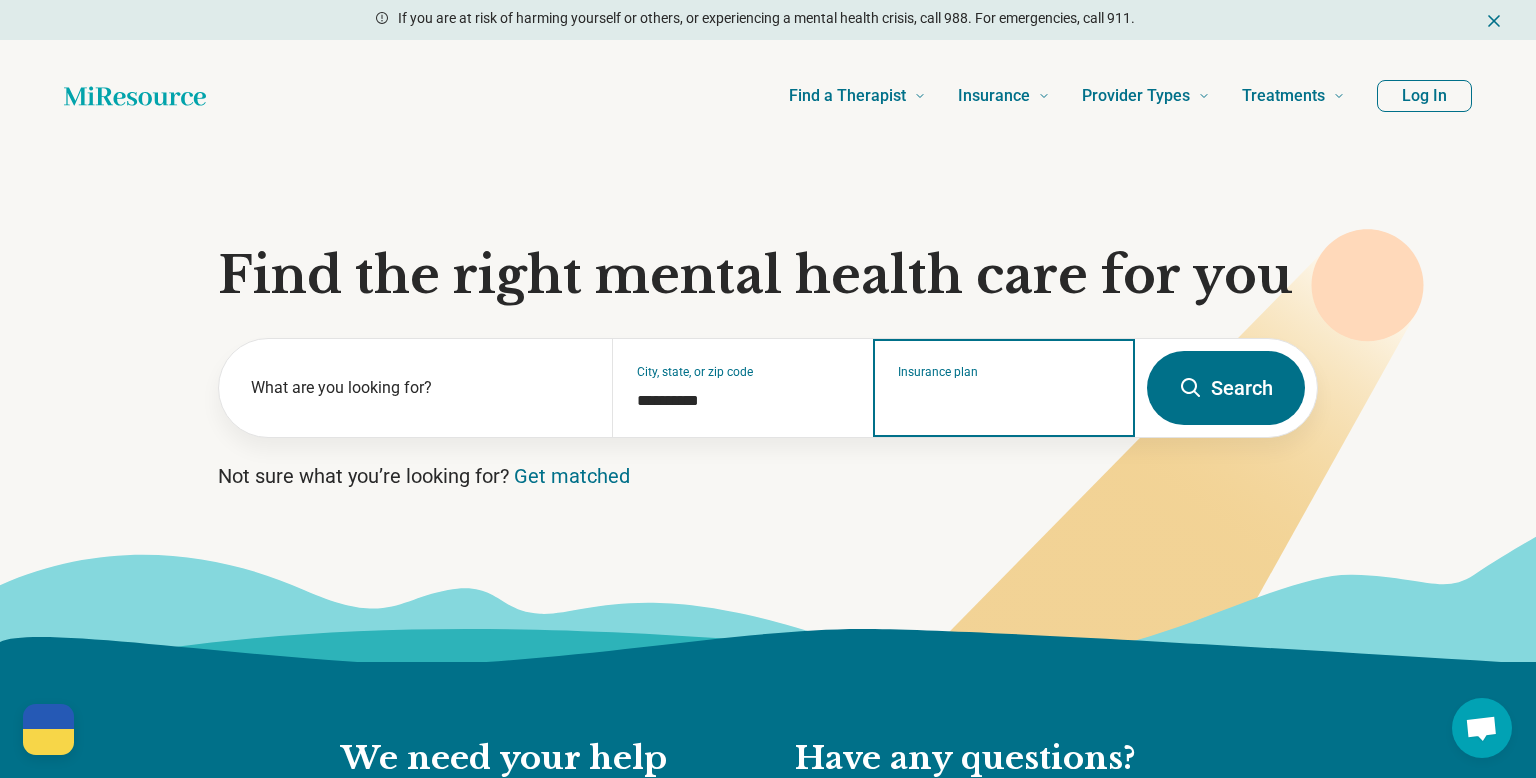 paste on "*****" 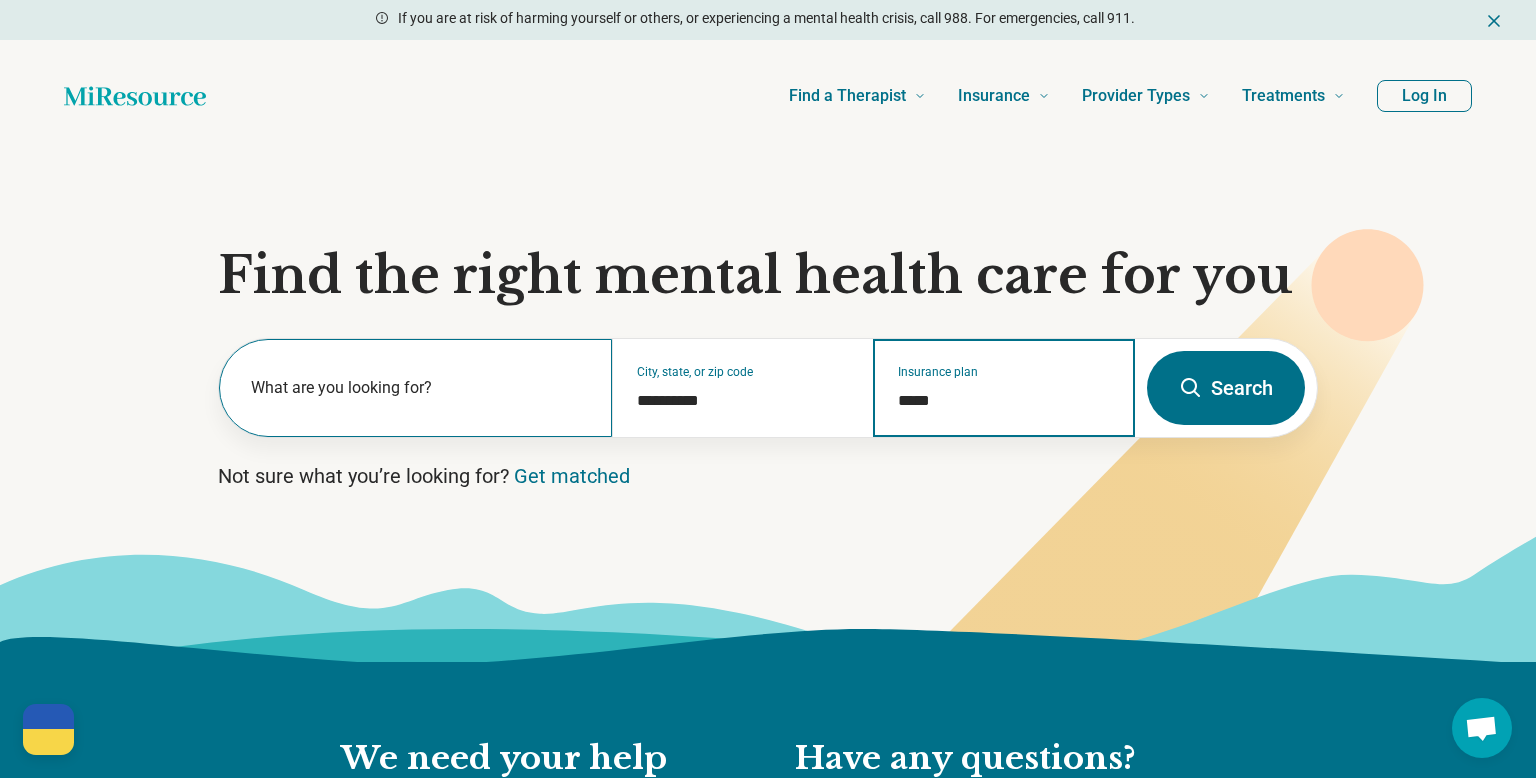 type on "*****" 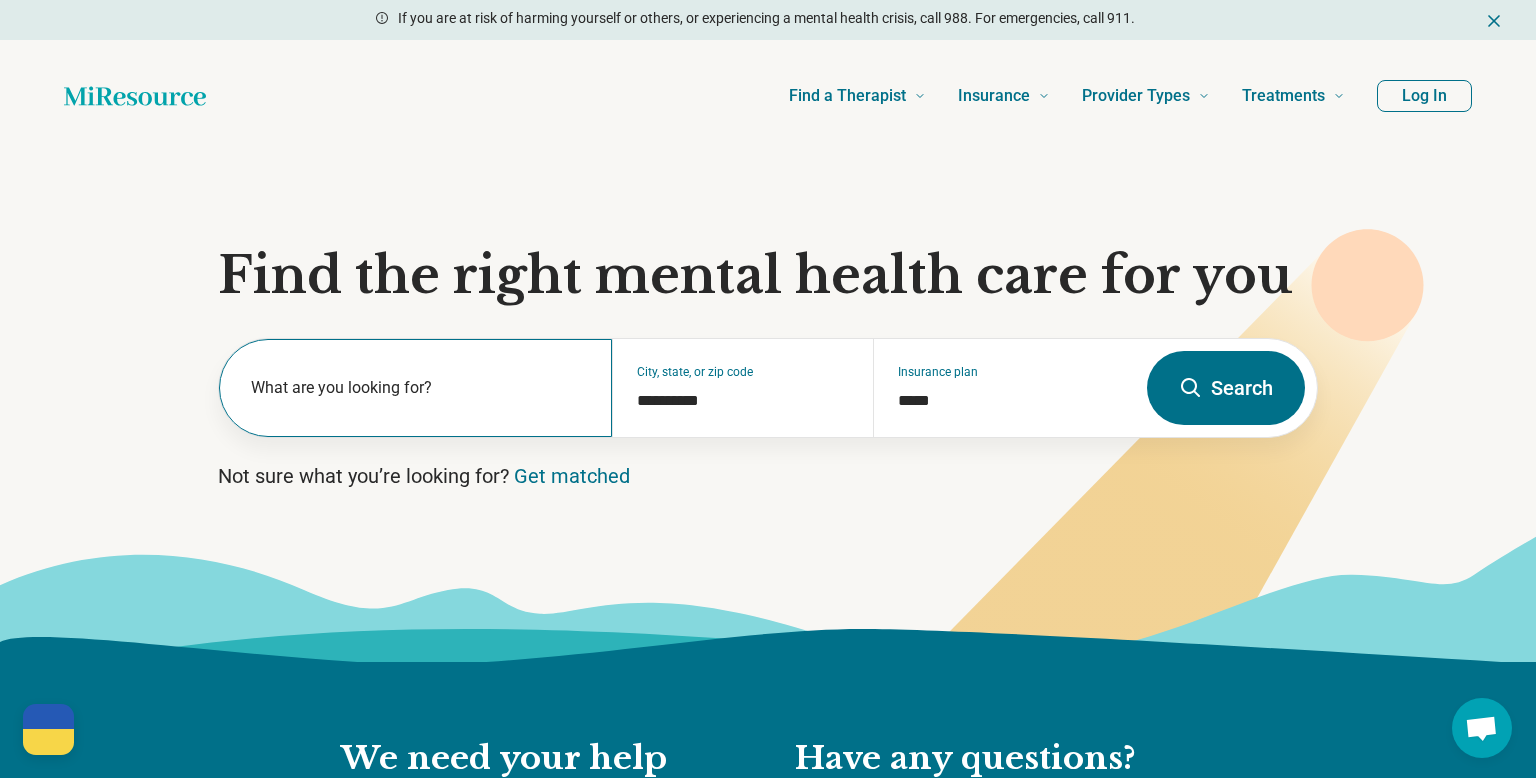 click on "What are you looking for?" at bounding box center (419, 388) 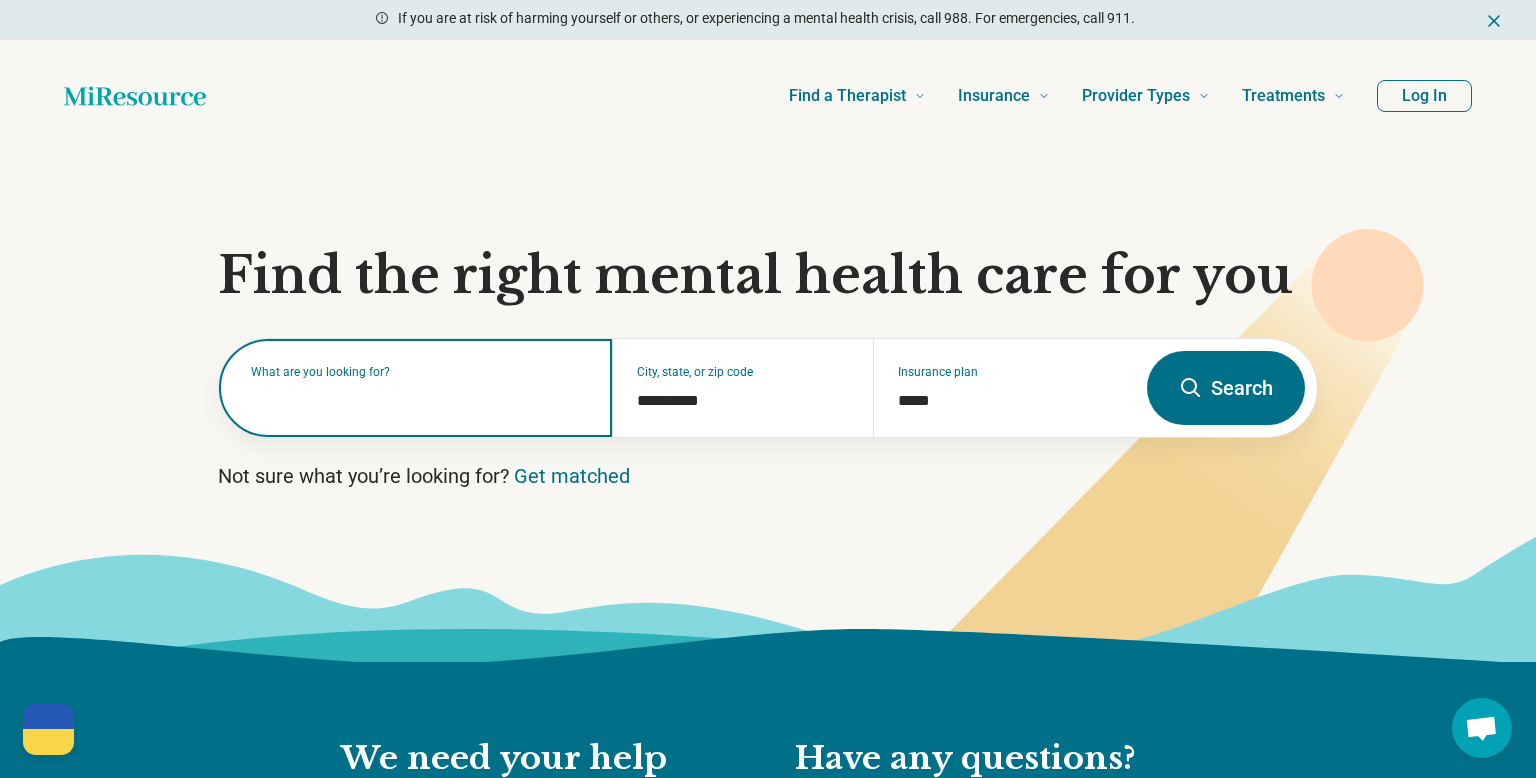 type 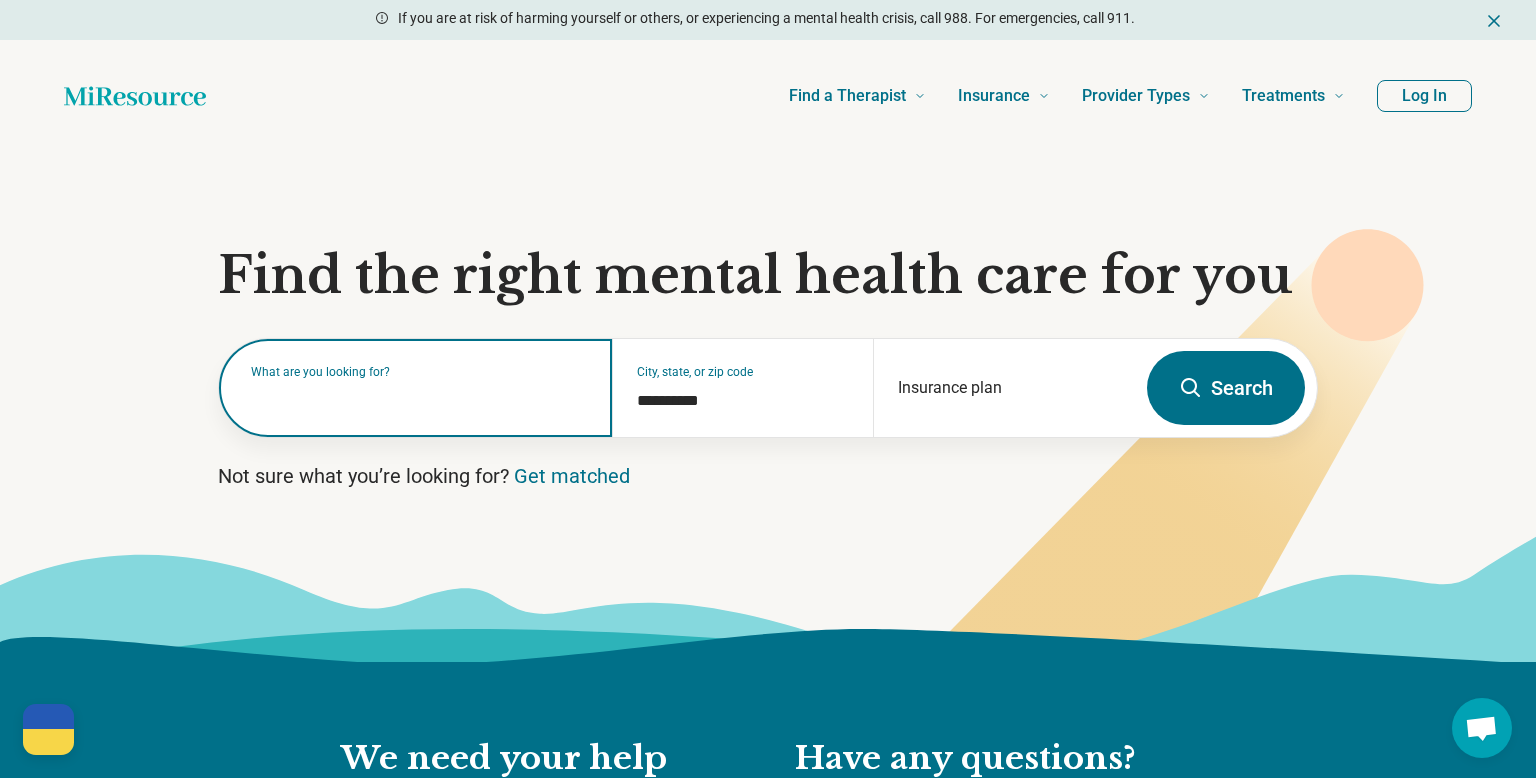 paste on "**********" 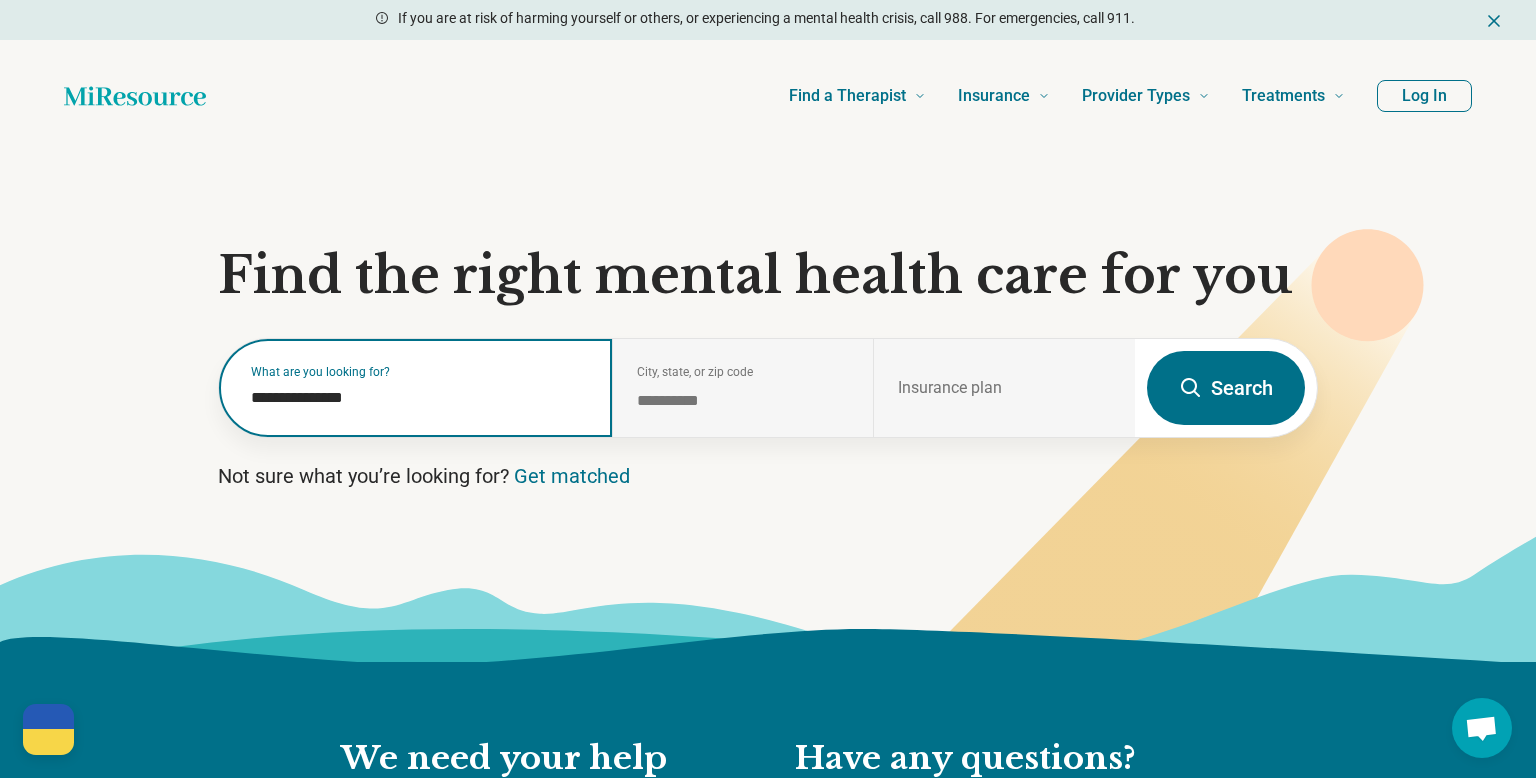 type on "**********" 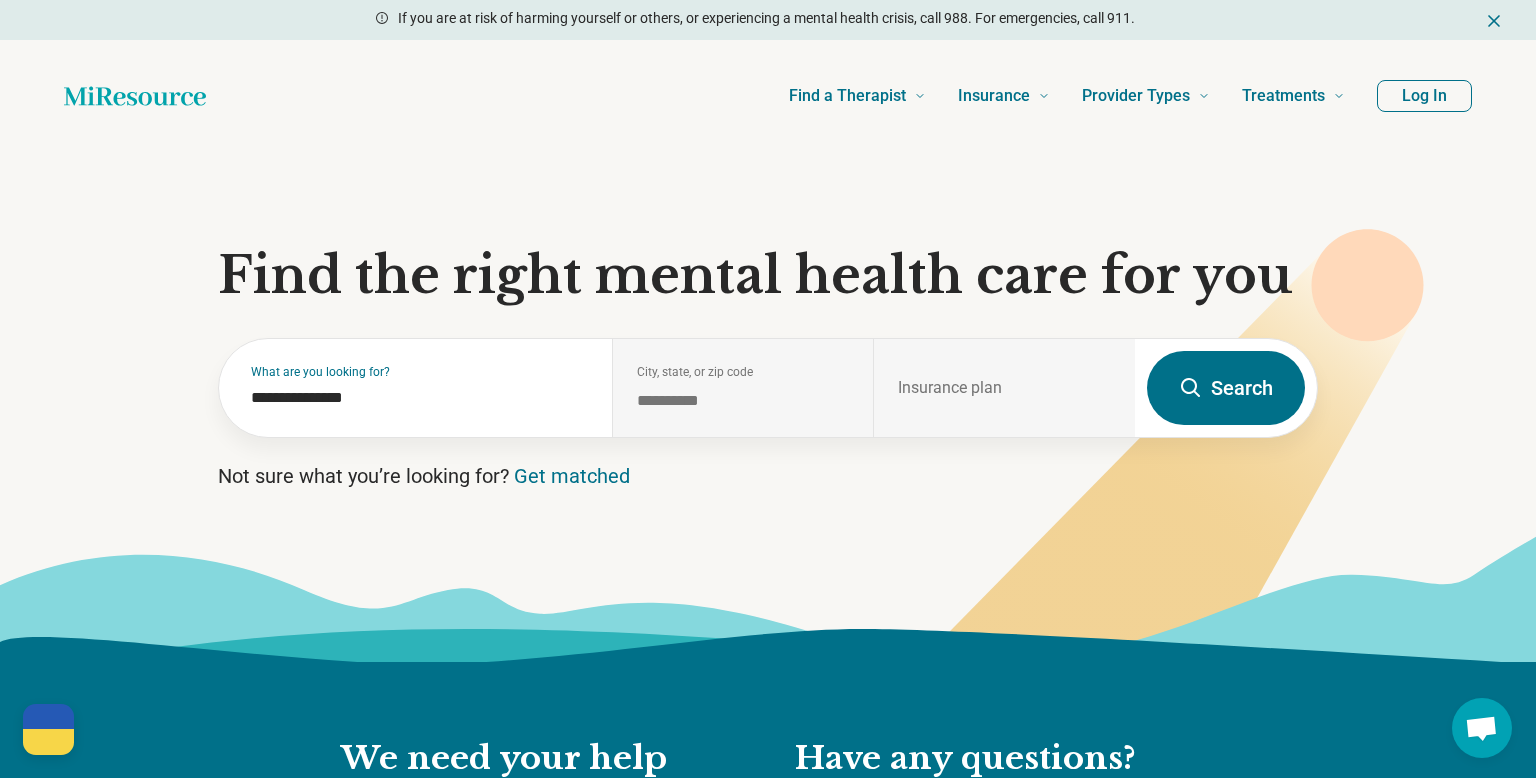 click on "**********" at bounding box center (768, 388) 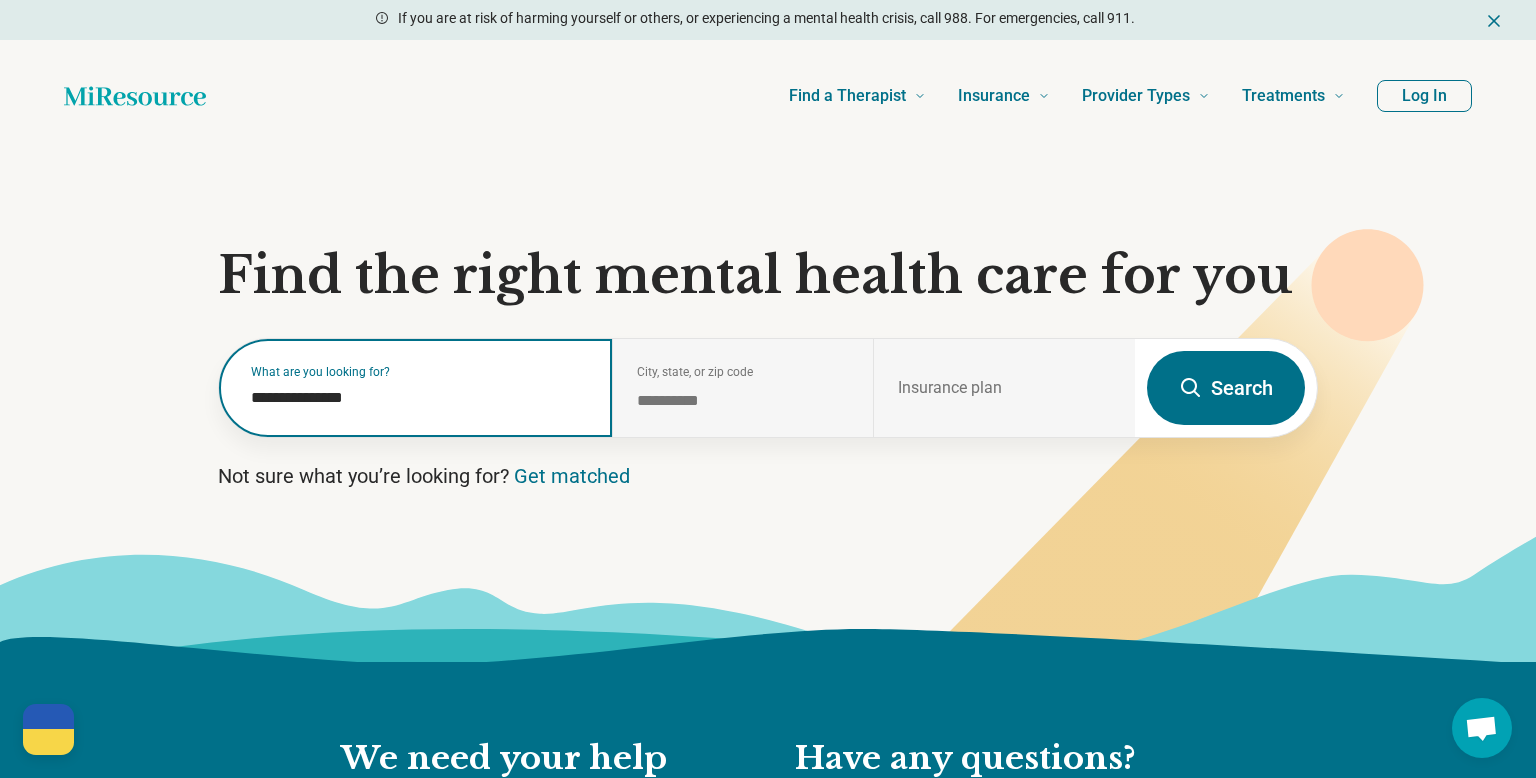 click on "**********" at bounding box center (419, 398) 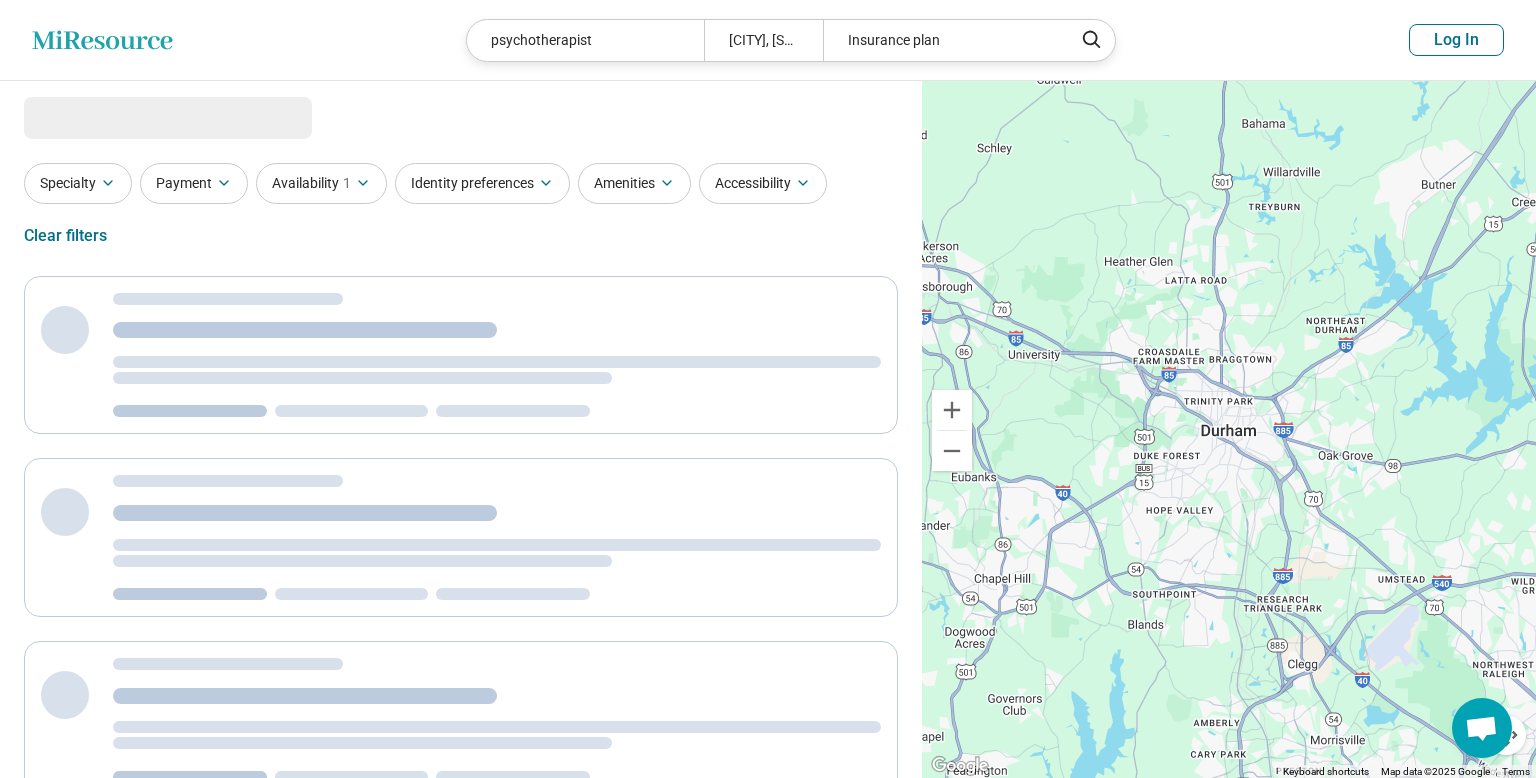 select on "***" 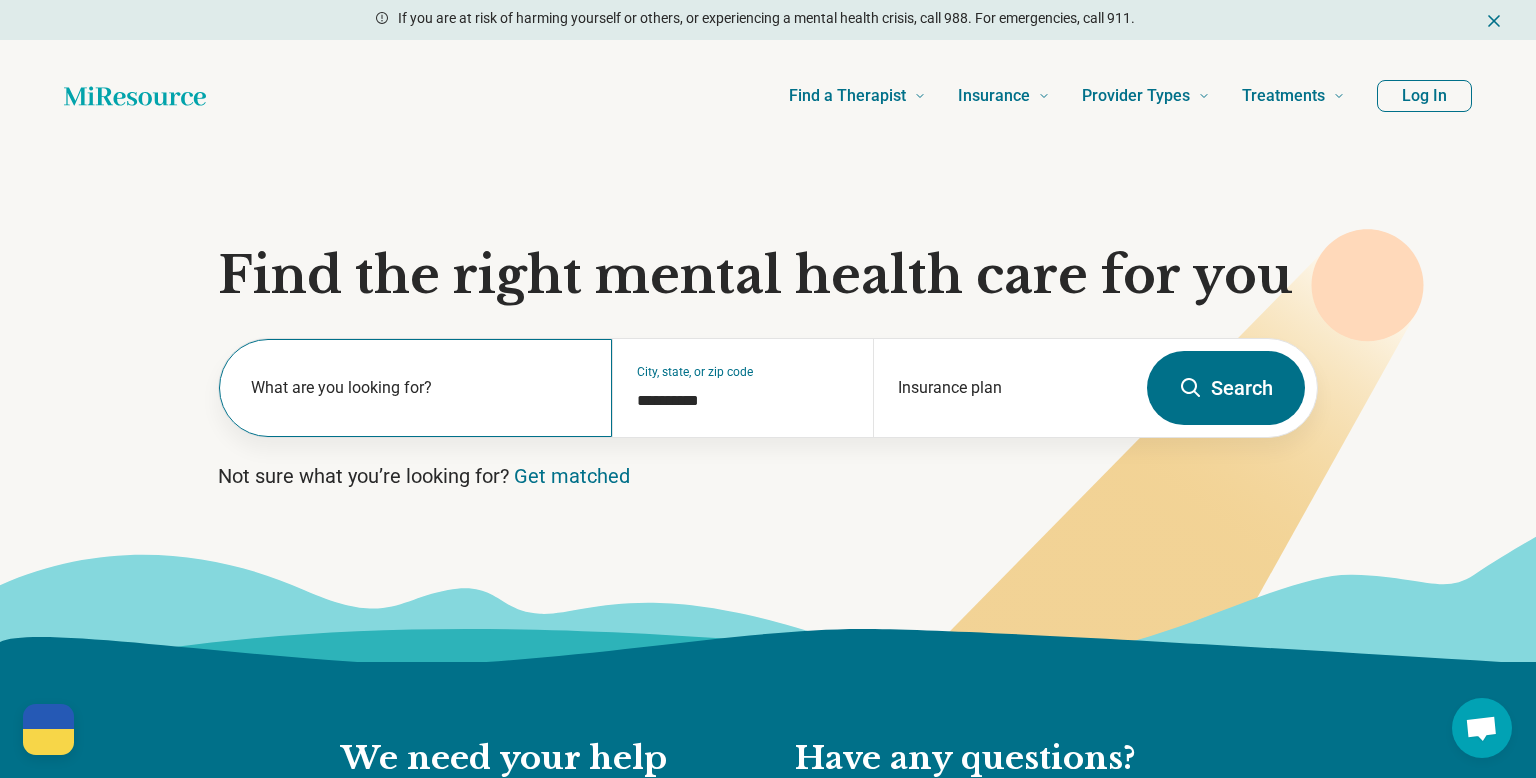 click on "What are you looking for?" at bounding box center (419, 388) 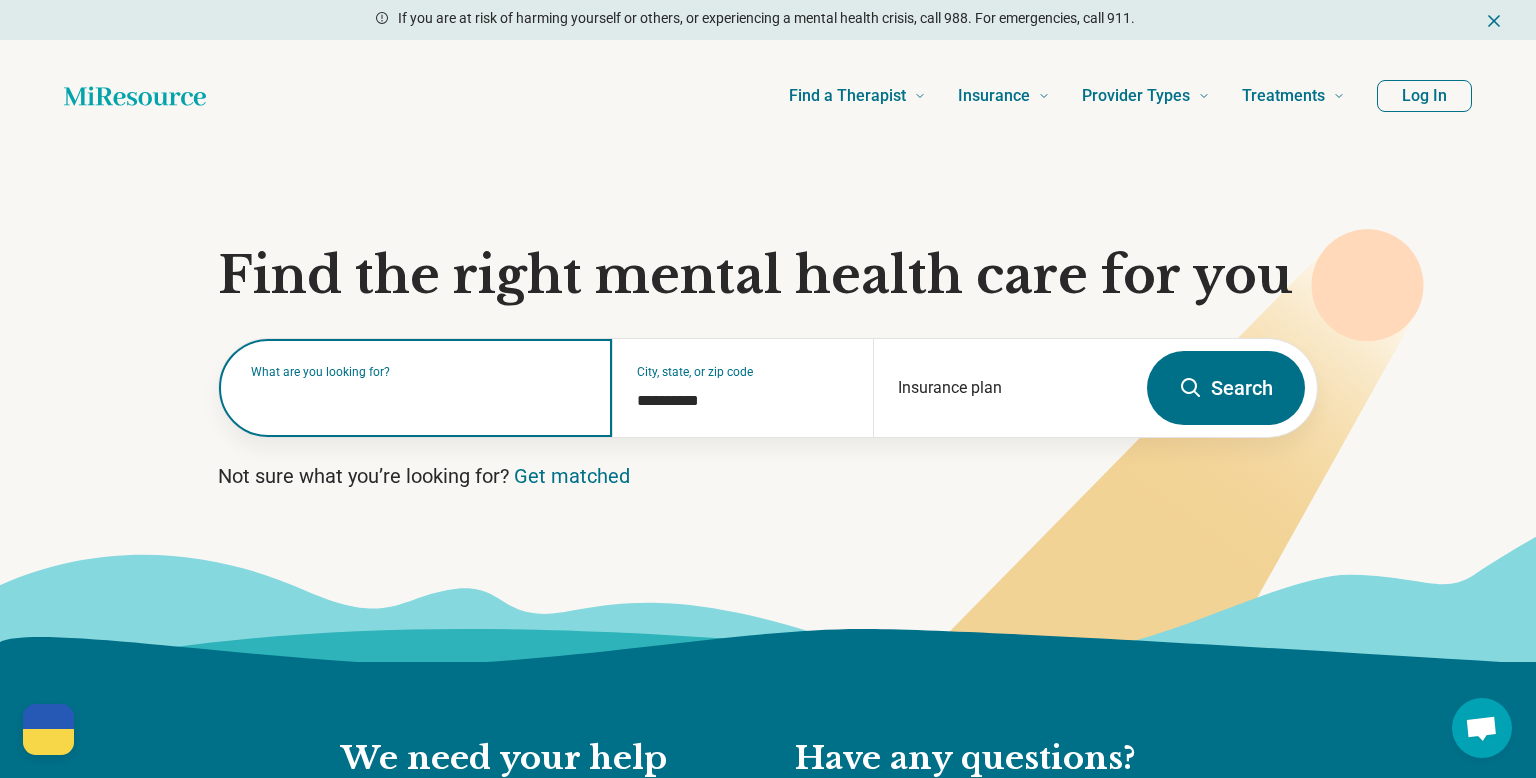 paste on "**********" 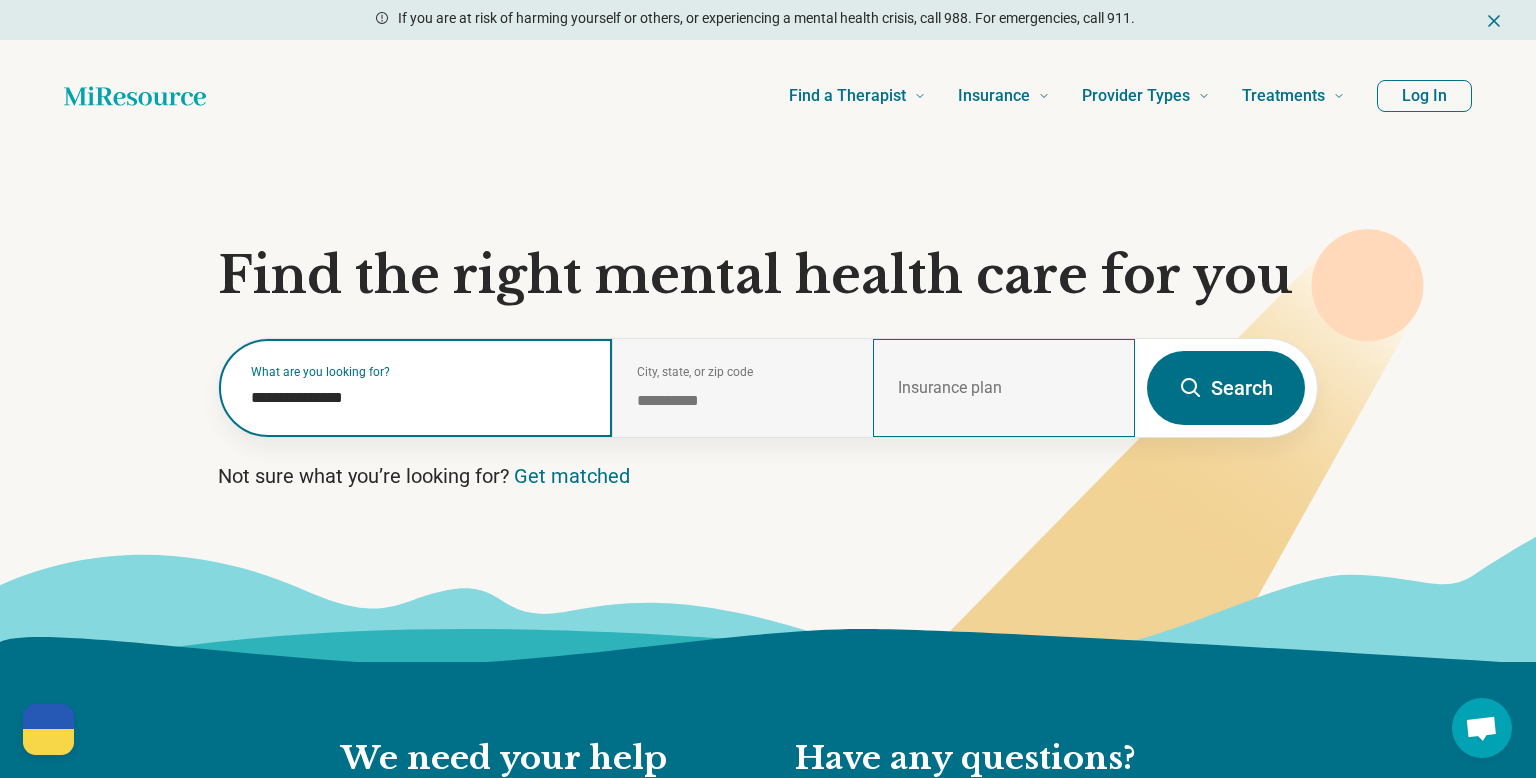 type on "**********" 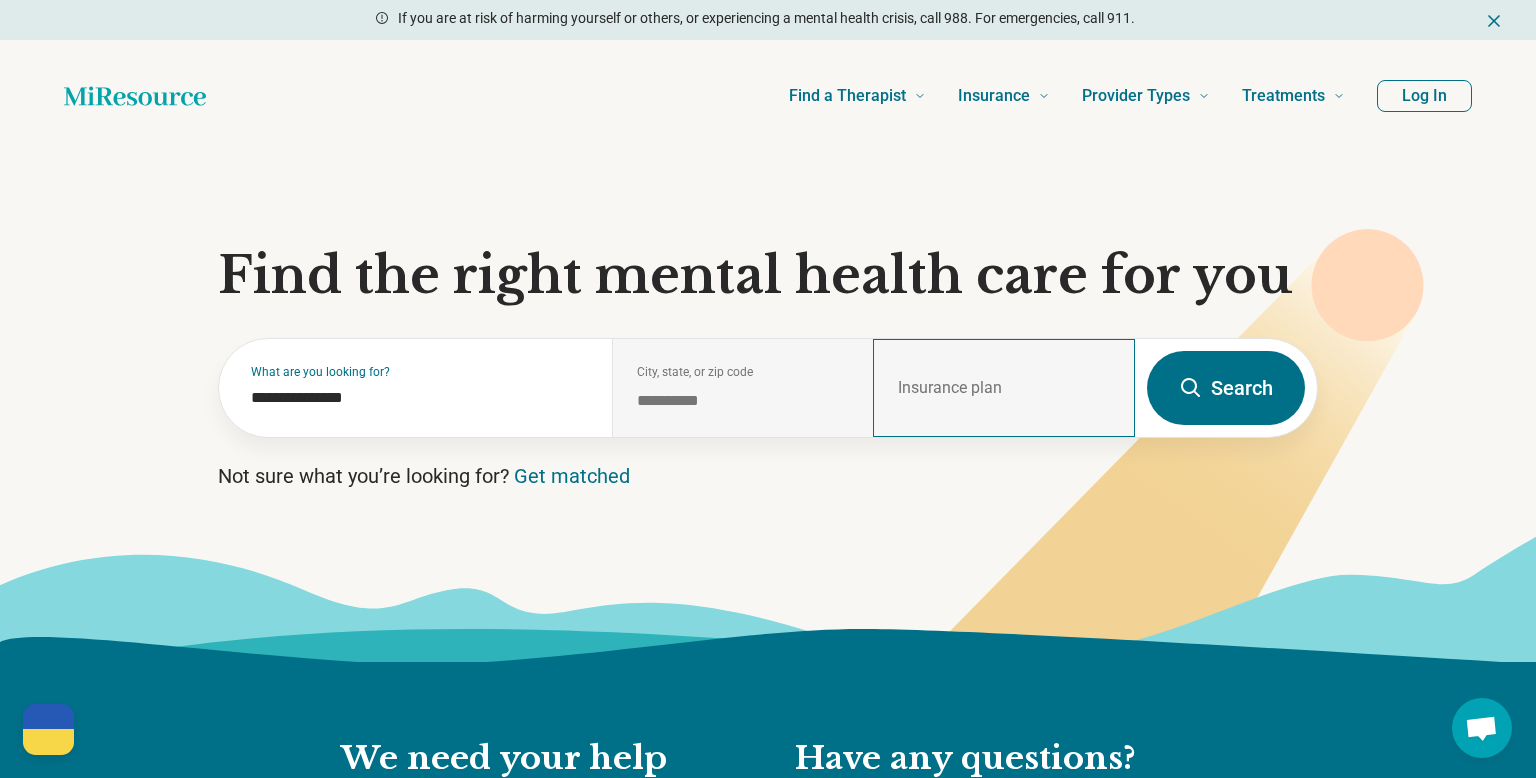 click on "Insurance plan" at bounding box center [1004, 388] 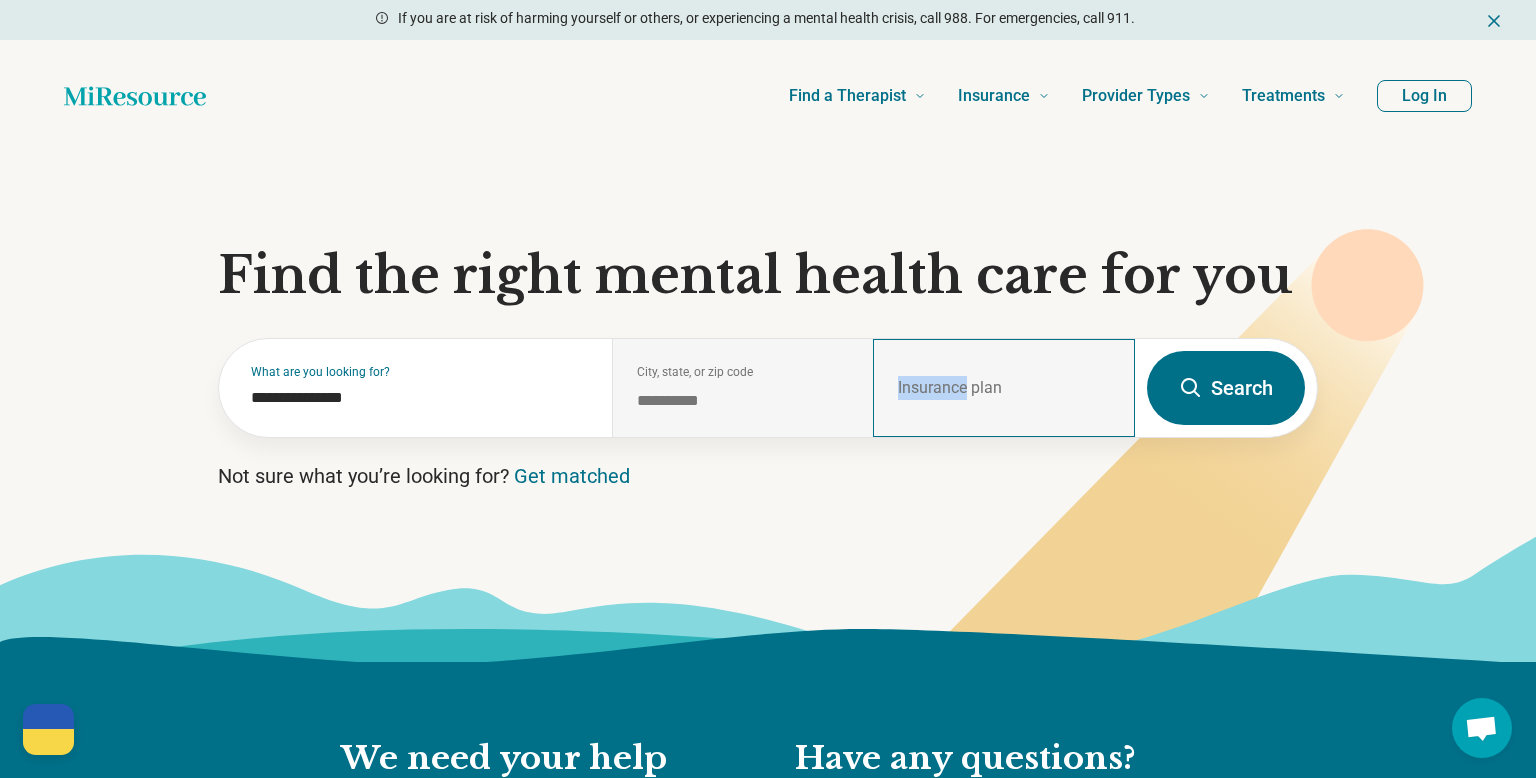 click on "Insurance plan" at bounding box center [1004, 388] 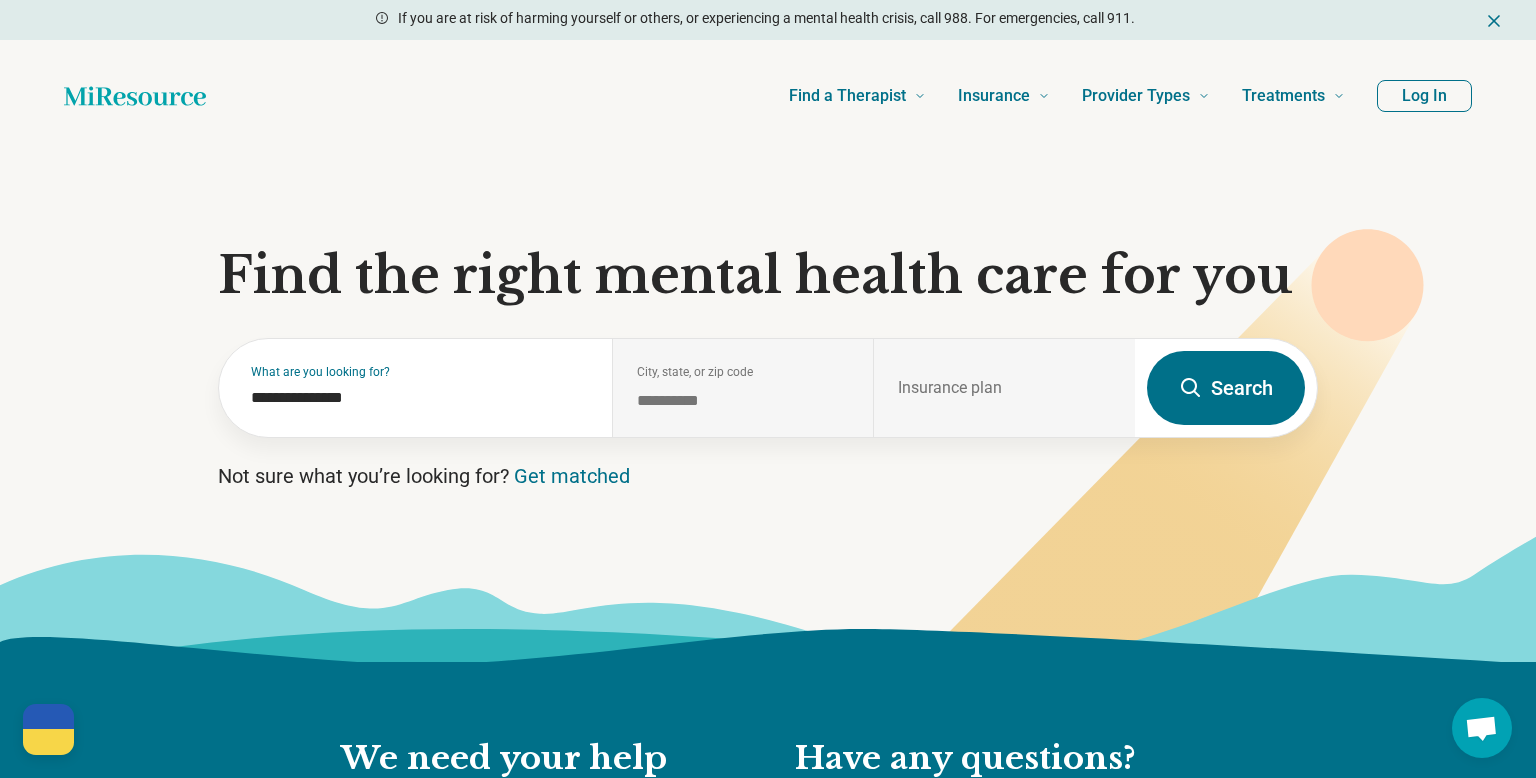 click on "**********" at bounding box center (768, 407) 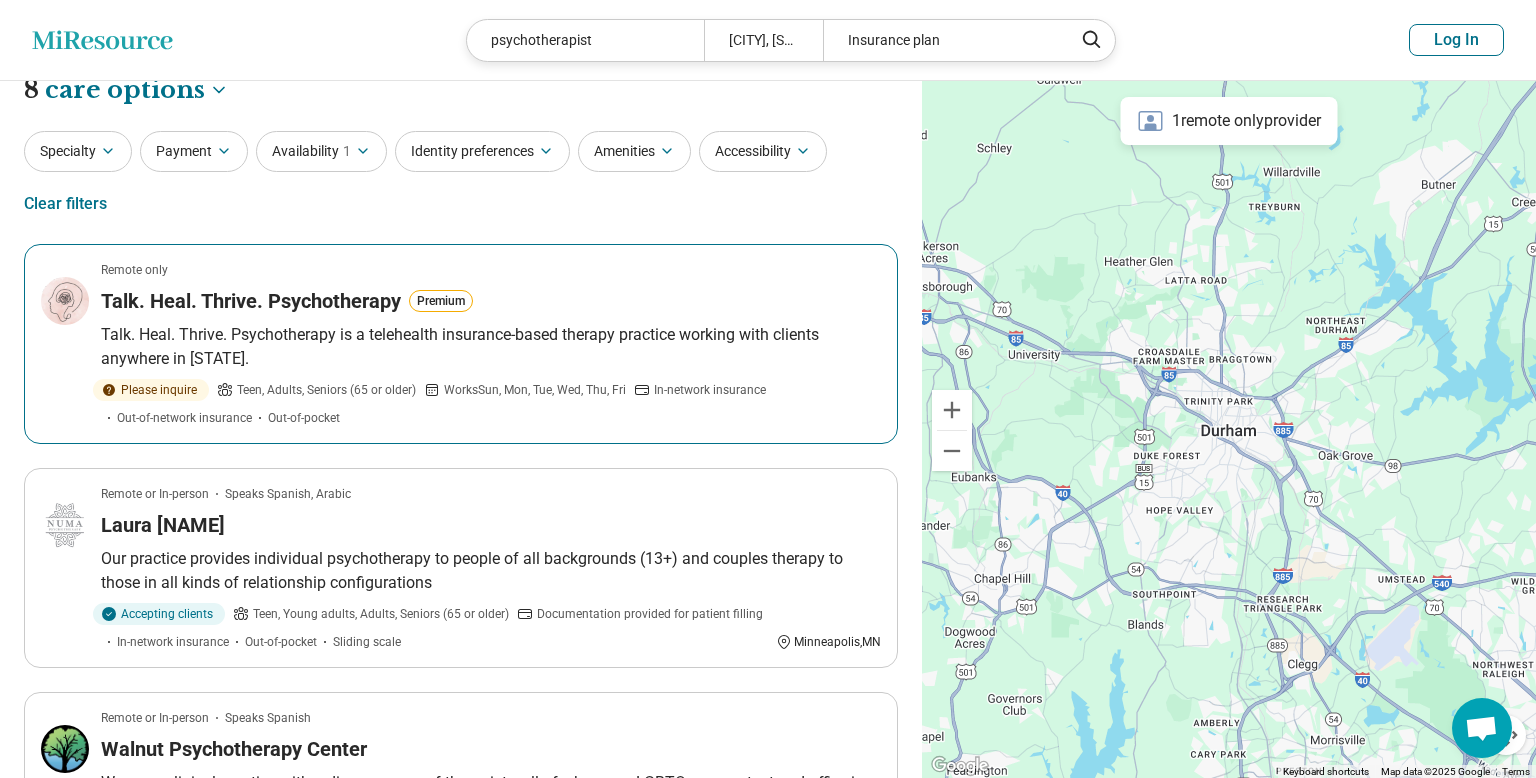 scroll, scrollTop: 0, scrollLeft: 0, axis: both 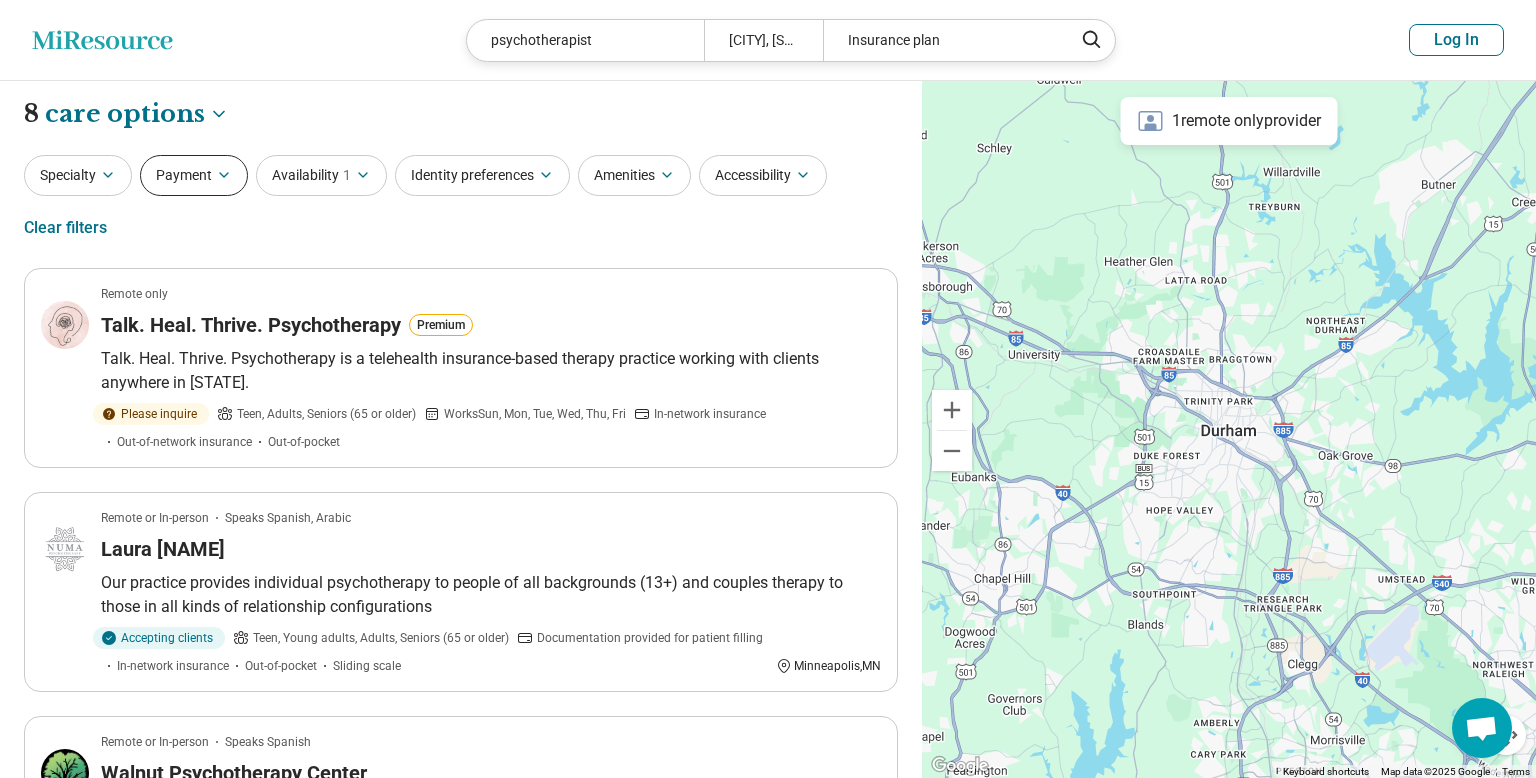 click on "Payment" at bounding box center (194, 175) 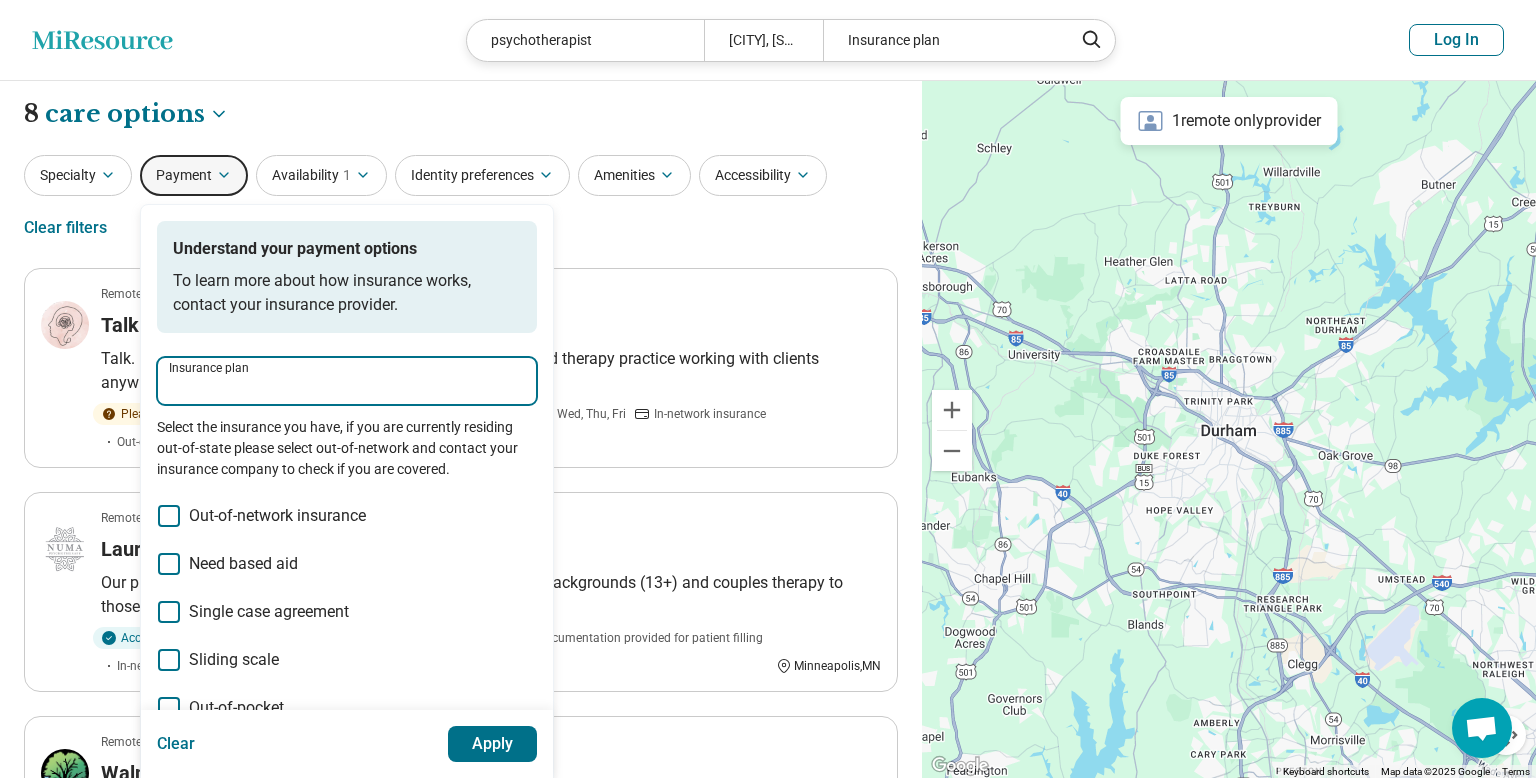 click on "Insurance plan" at bounding box center [347, 387] 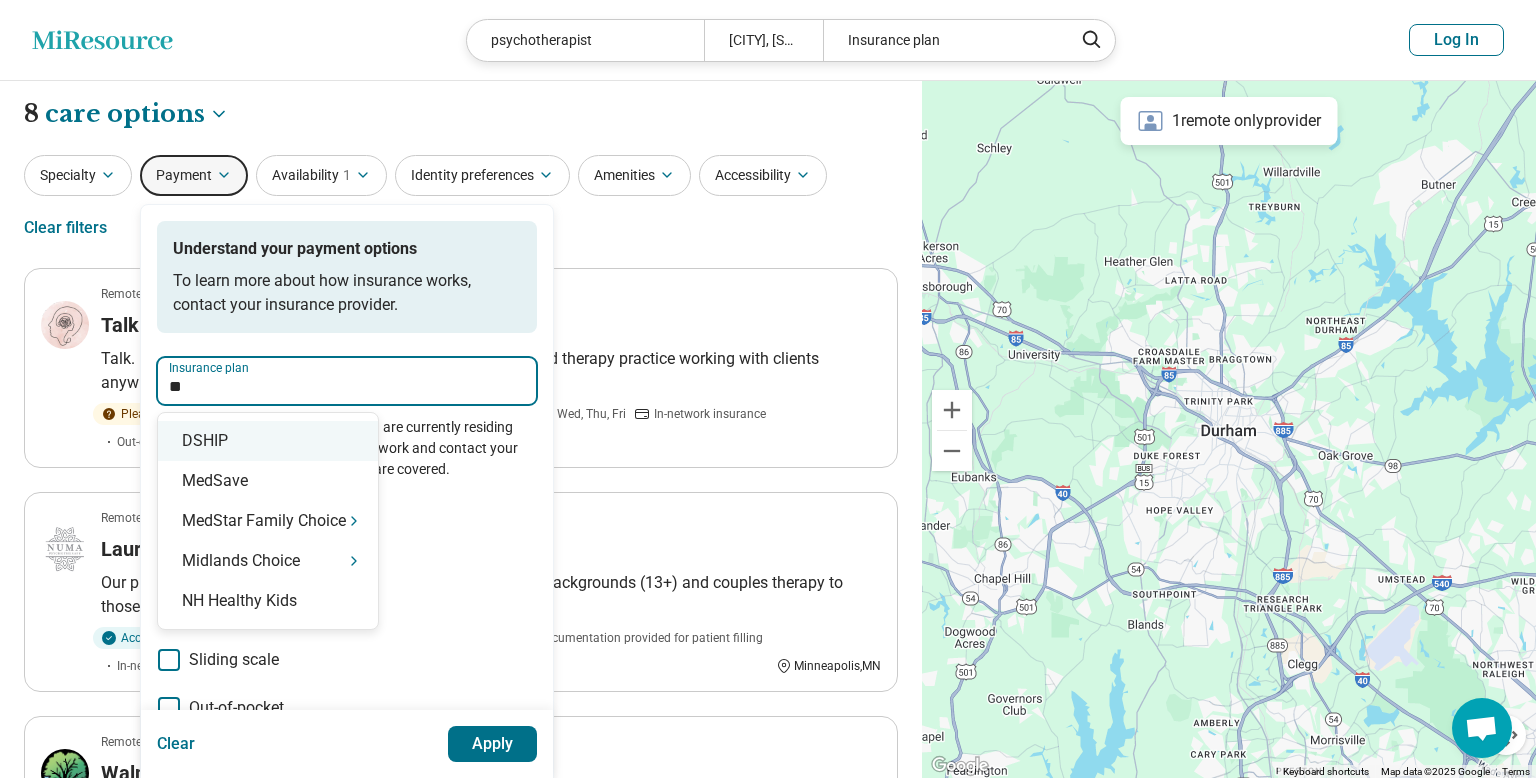 click on "DSHIP" at bounding box center (268, 441) 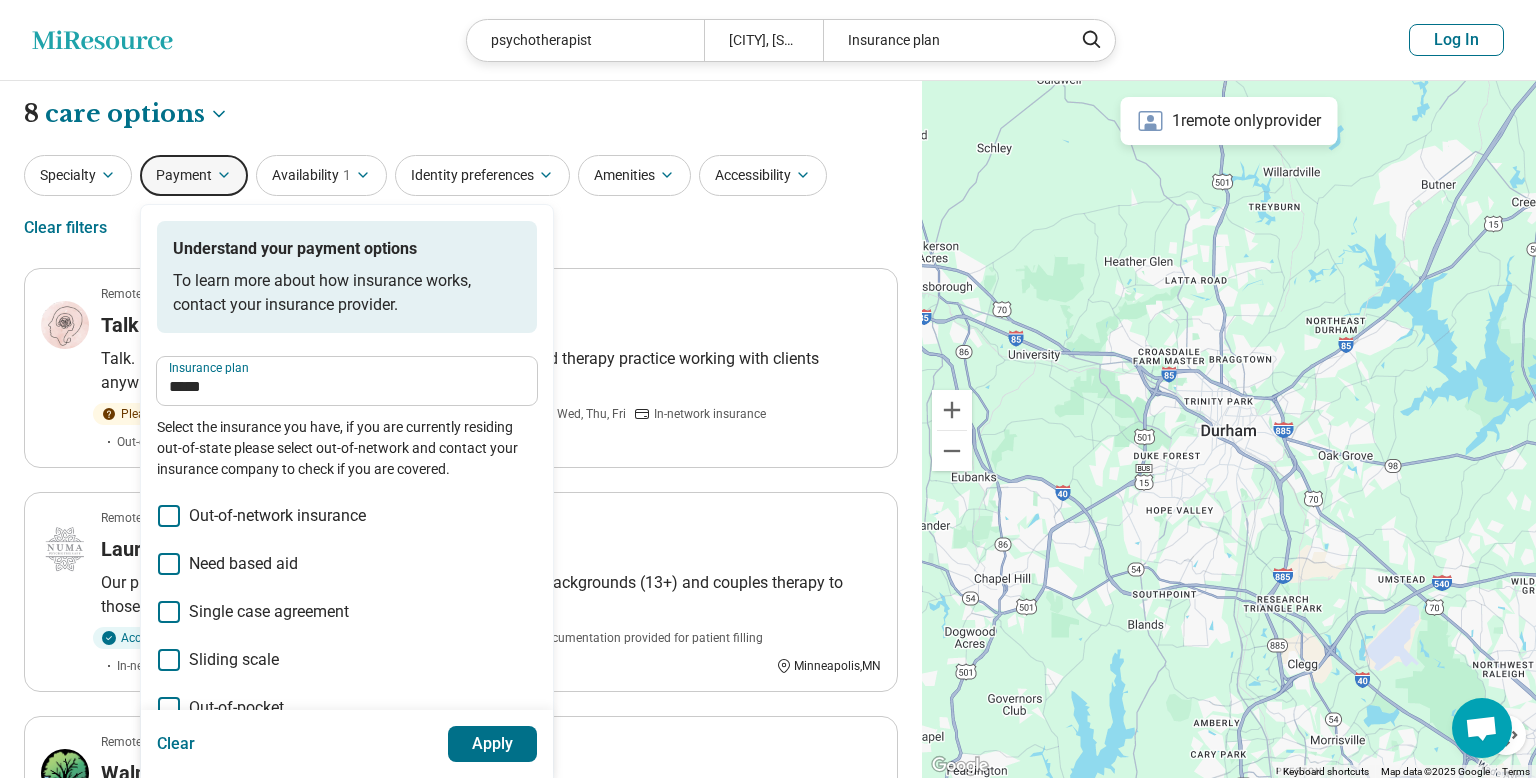 click on "Apply" at bounding box center (493, 744) 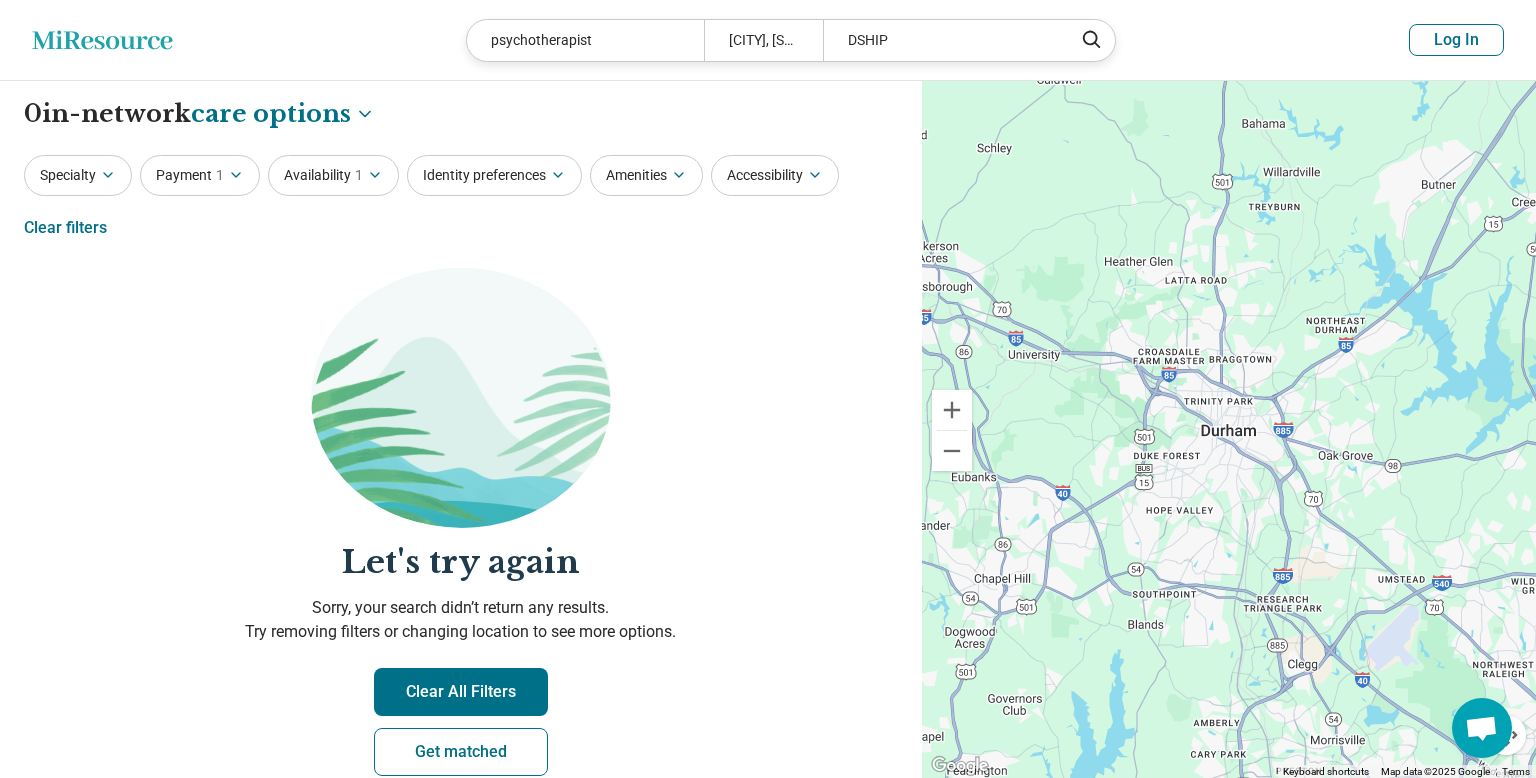 click on "Clear filters" at bounding box center [65, 228] 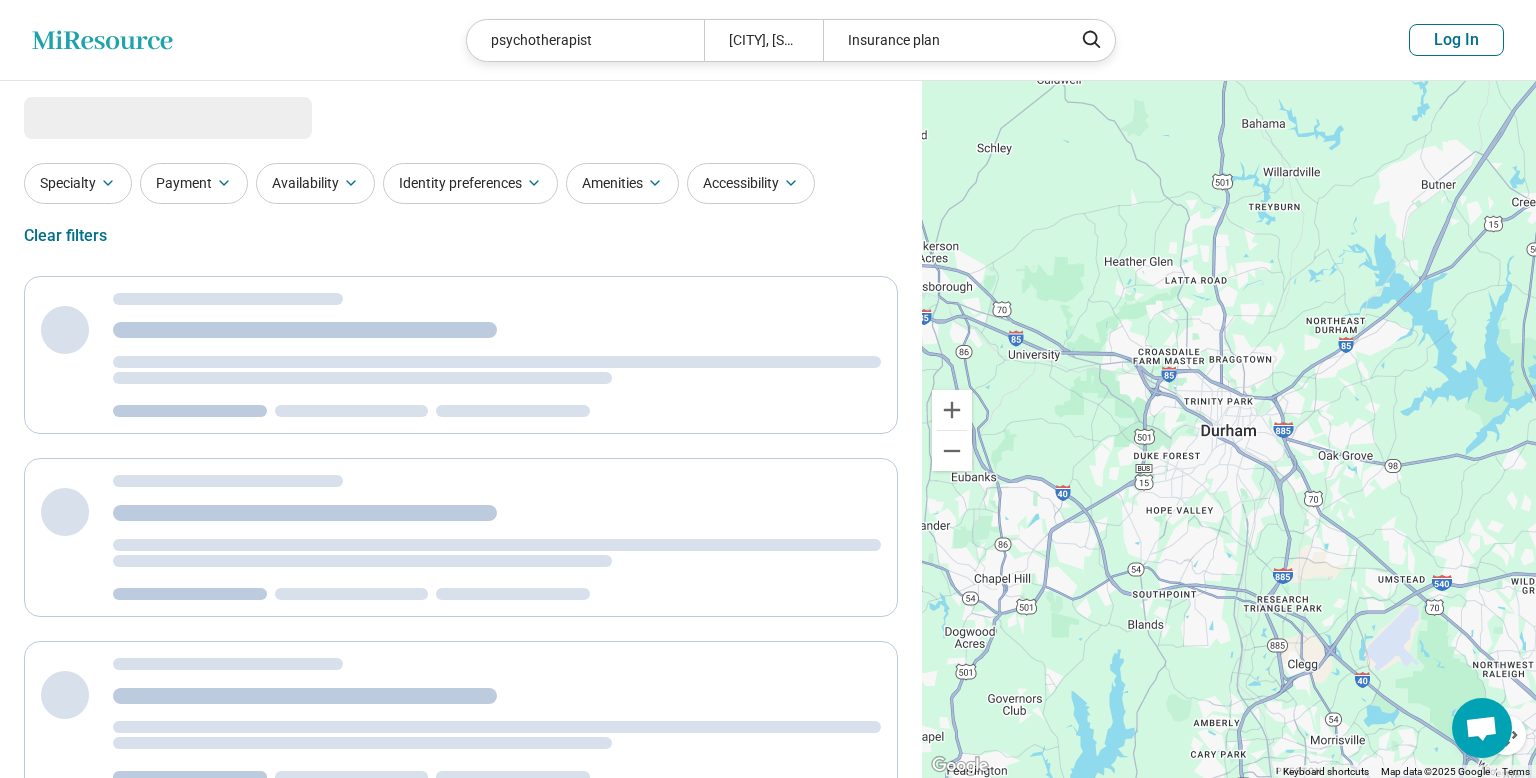select on "***" 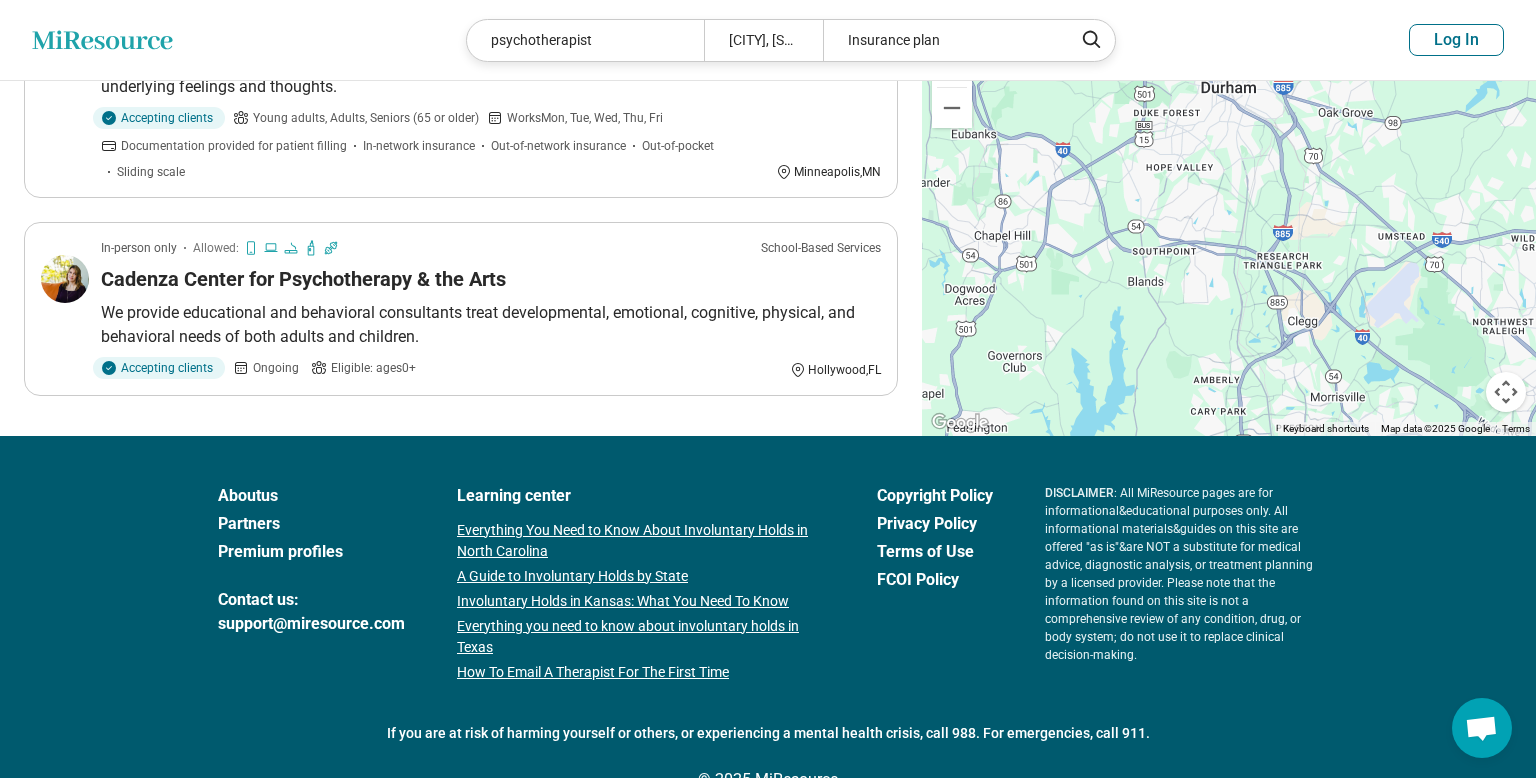 scroll, scrollTop: 1600, scrollLeft: 0, axis: vertical 